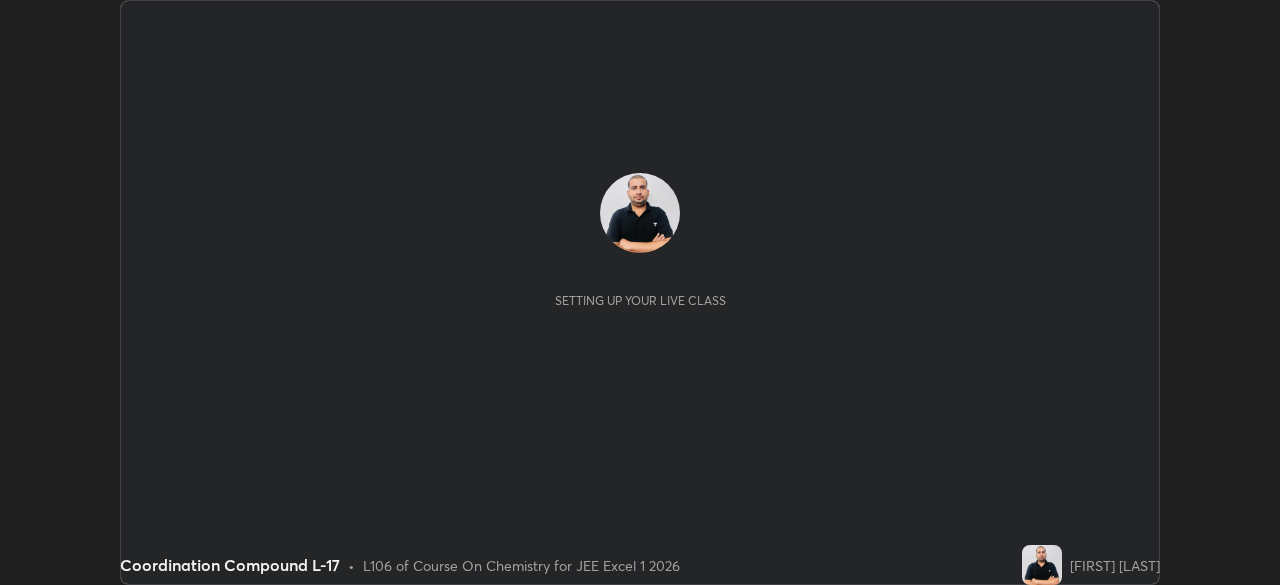 scroll, scrollTop: 0, scrollLeft: 0, axis: both 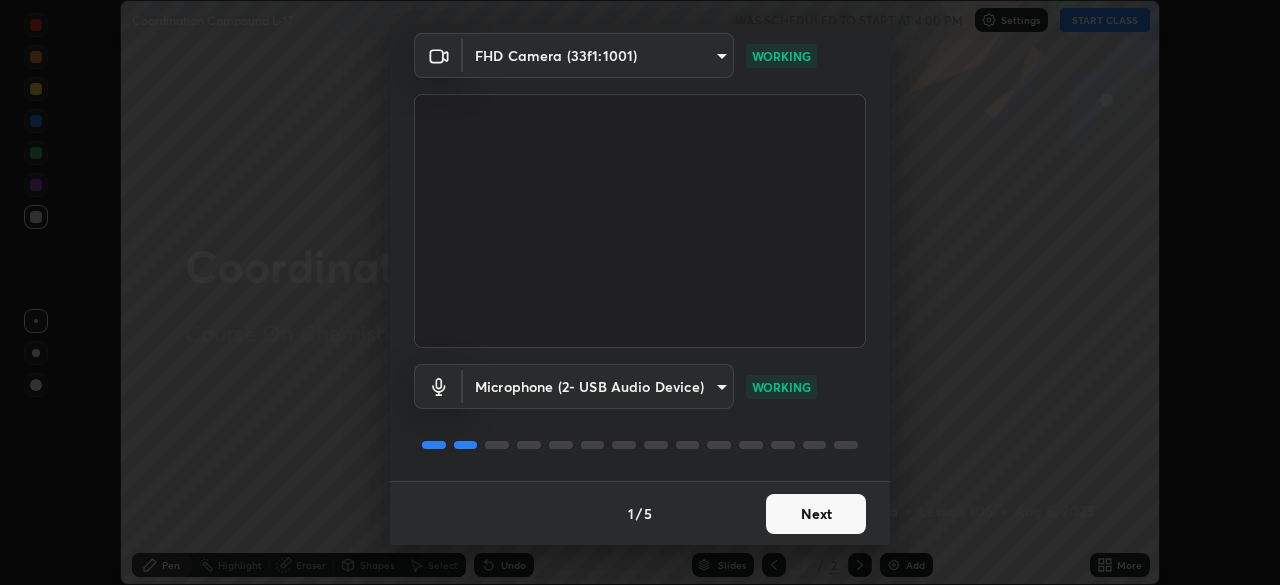 click on "Next" at bounding box center [816, 514] 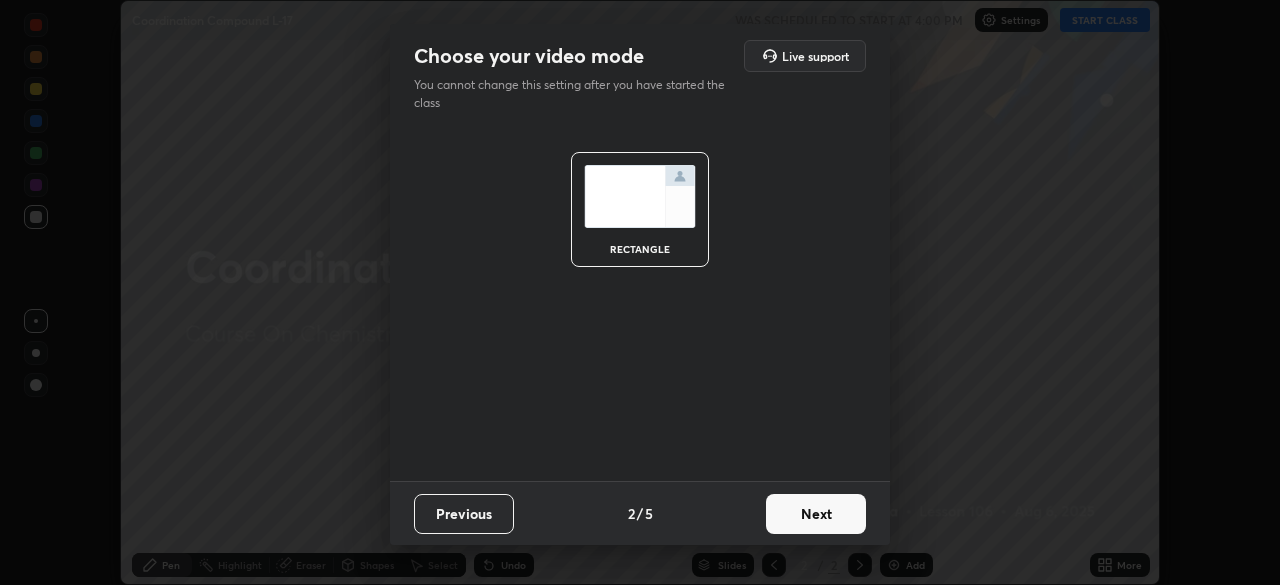 click on "Next" at bounding box center [816, 514] 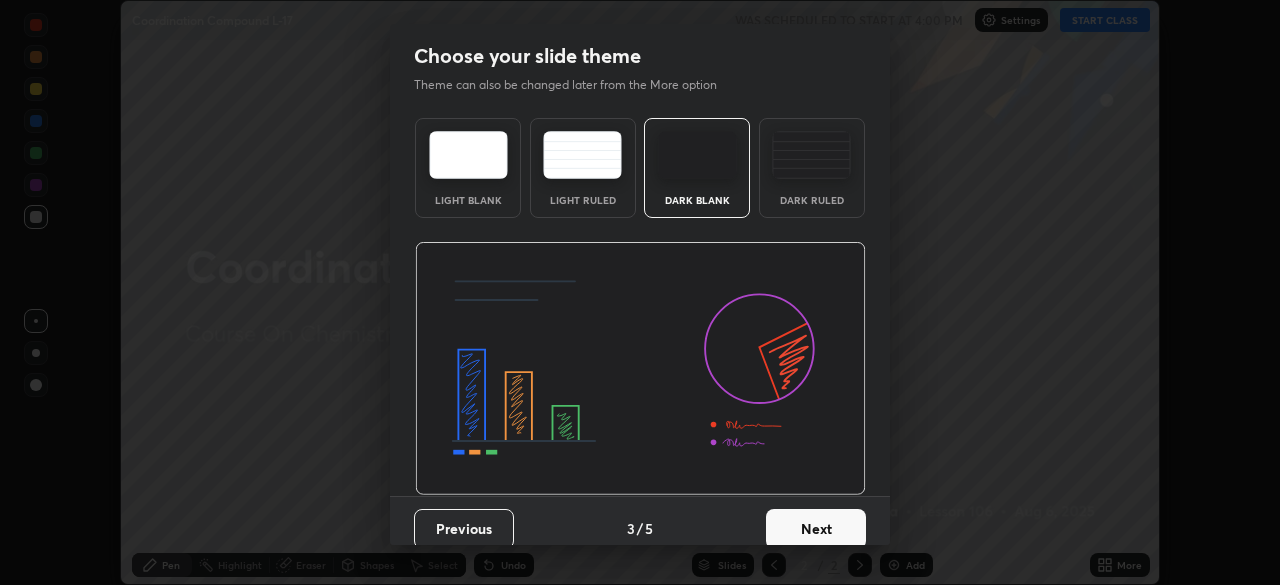 click on "Next" at bounding box center [816, 529] 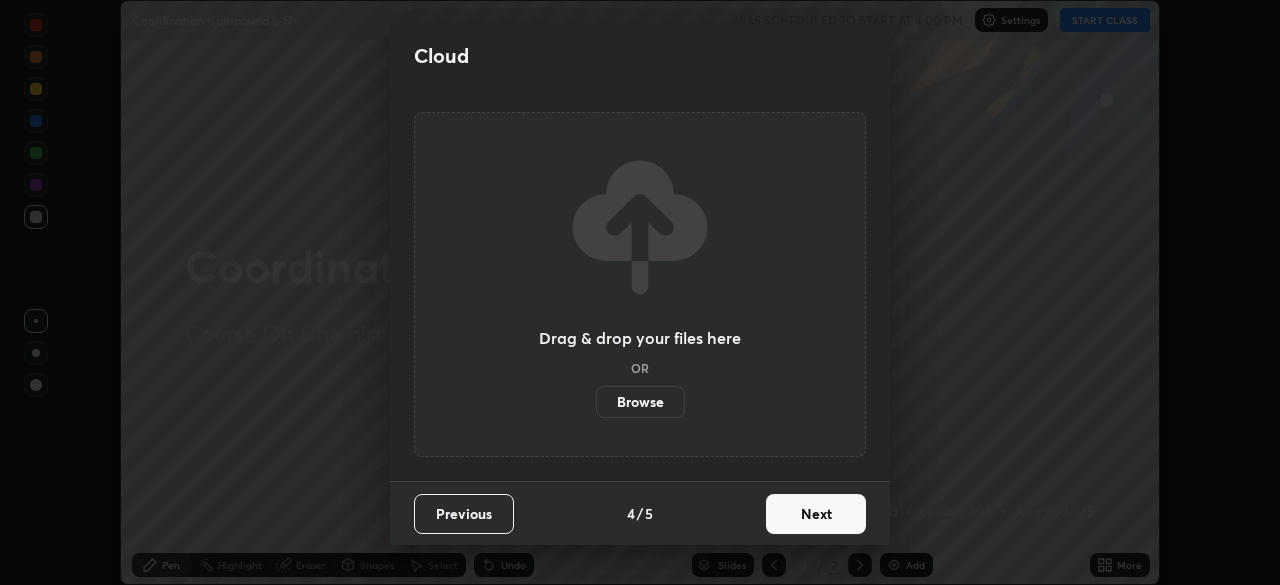 click on "Next" at bounding box center [816, 514] 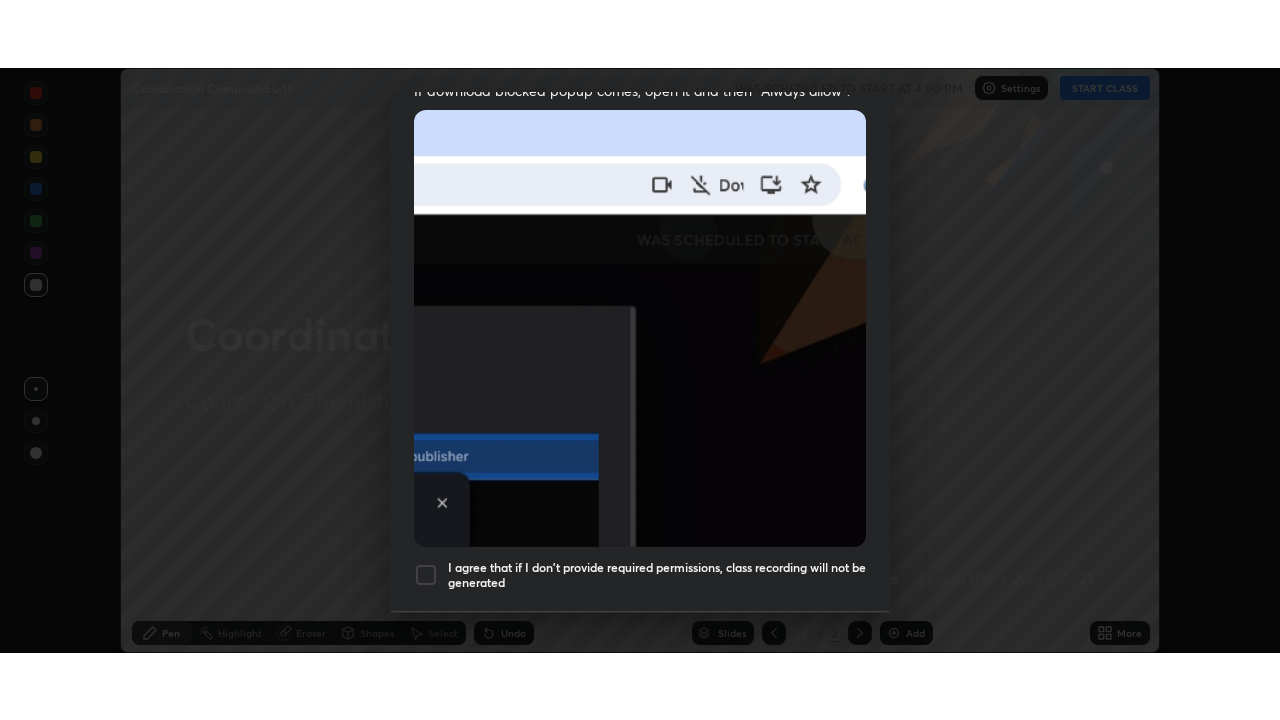 scroll, scrollTop: 479, scrollLeft: 0, axis: vertical 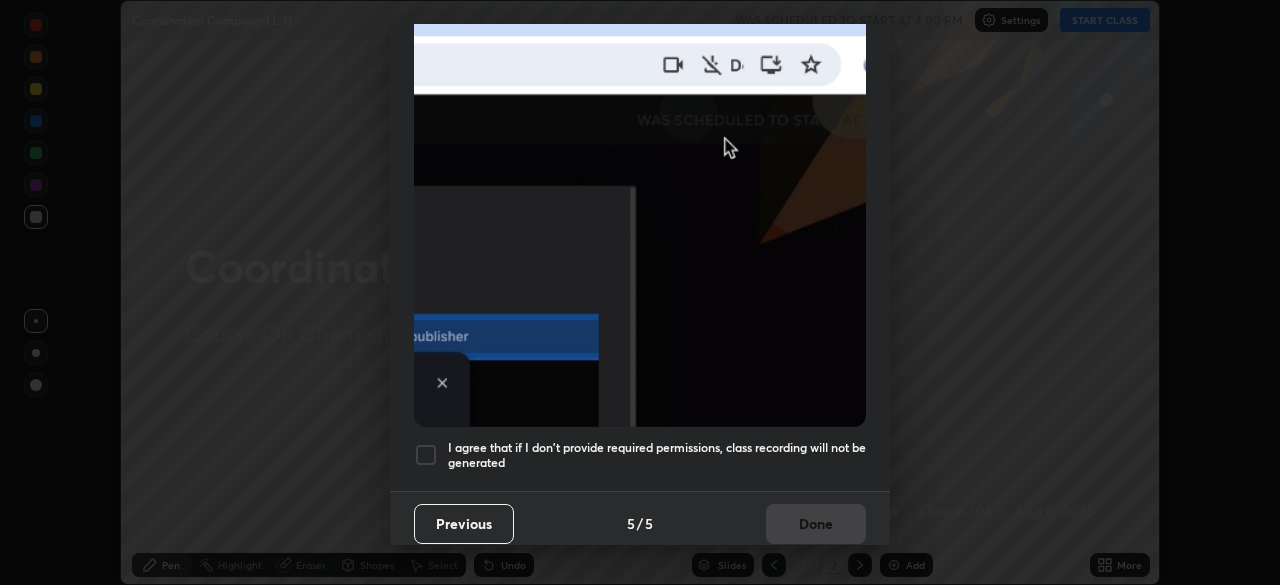 click on "I agree that if I don't provide required permissions, class recording will not be generated" at bounding box center [657, 455] 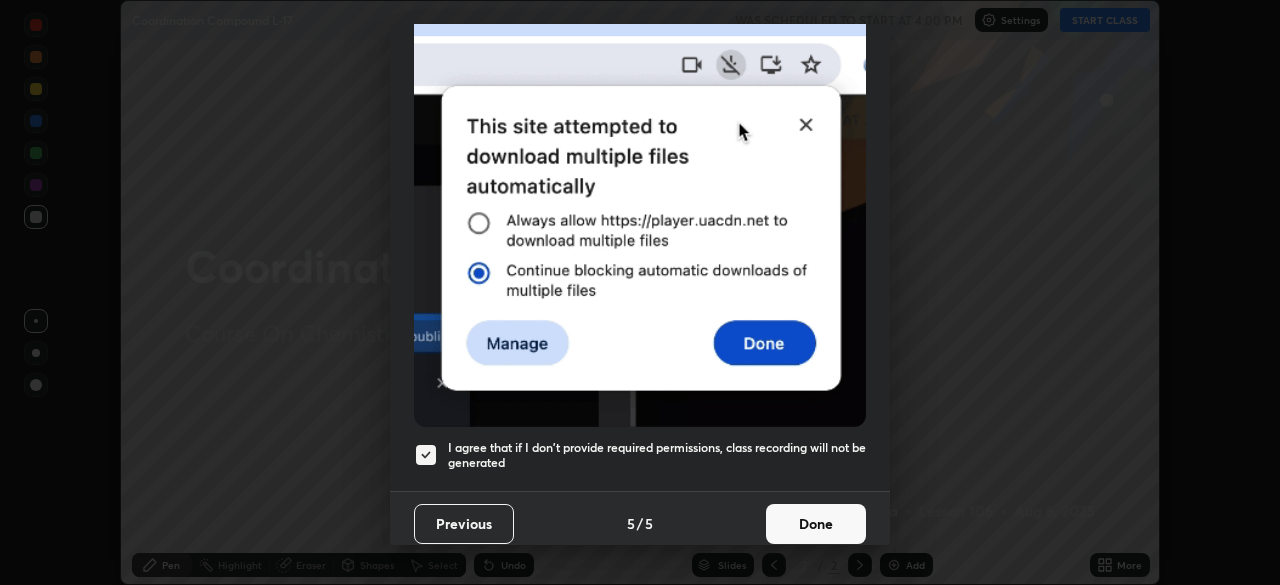 click on "Done" at bounding box center [816, 524] 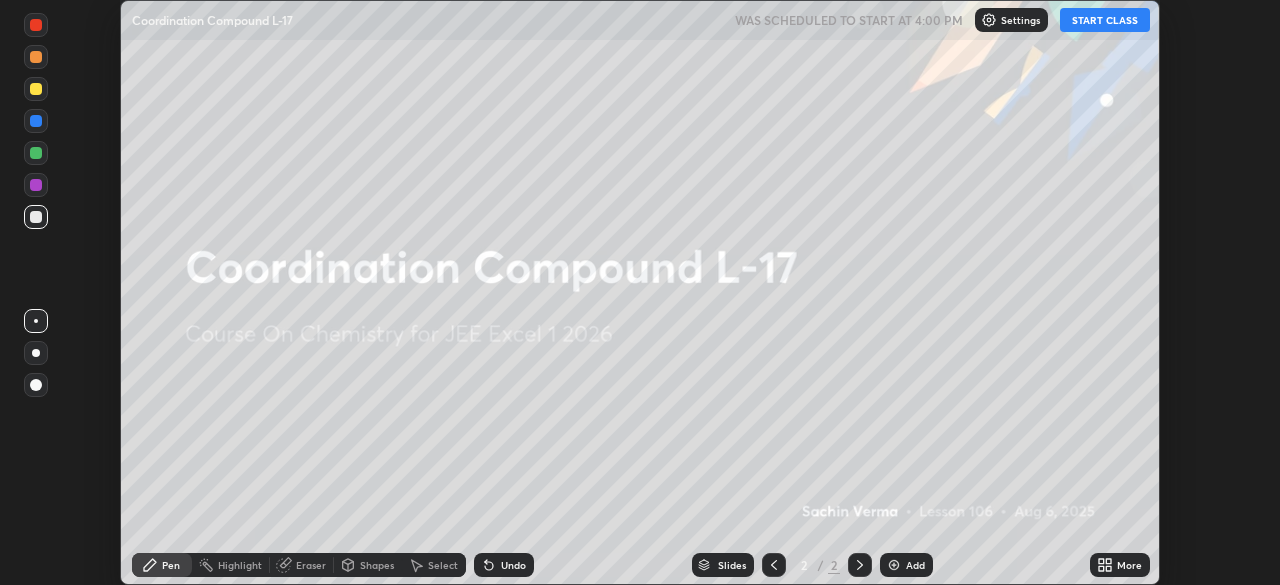 click 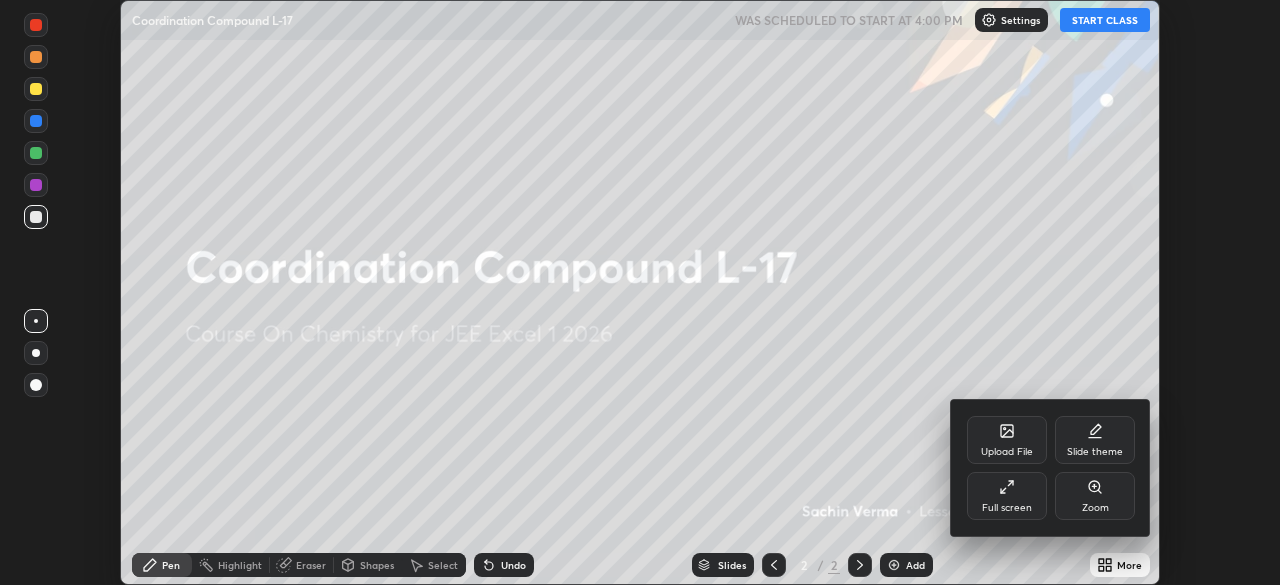 click on "Full screen" at bounding box center (1007, 496) 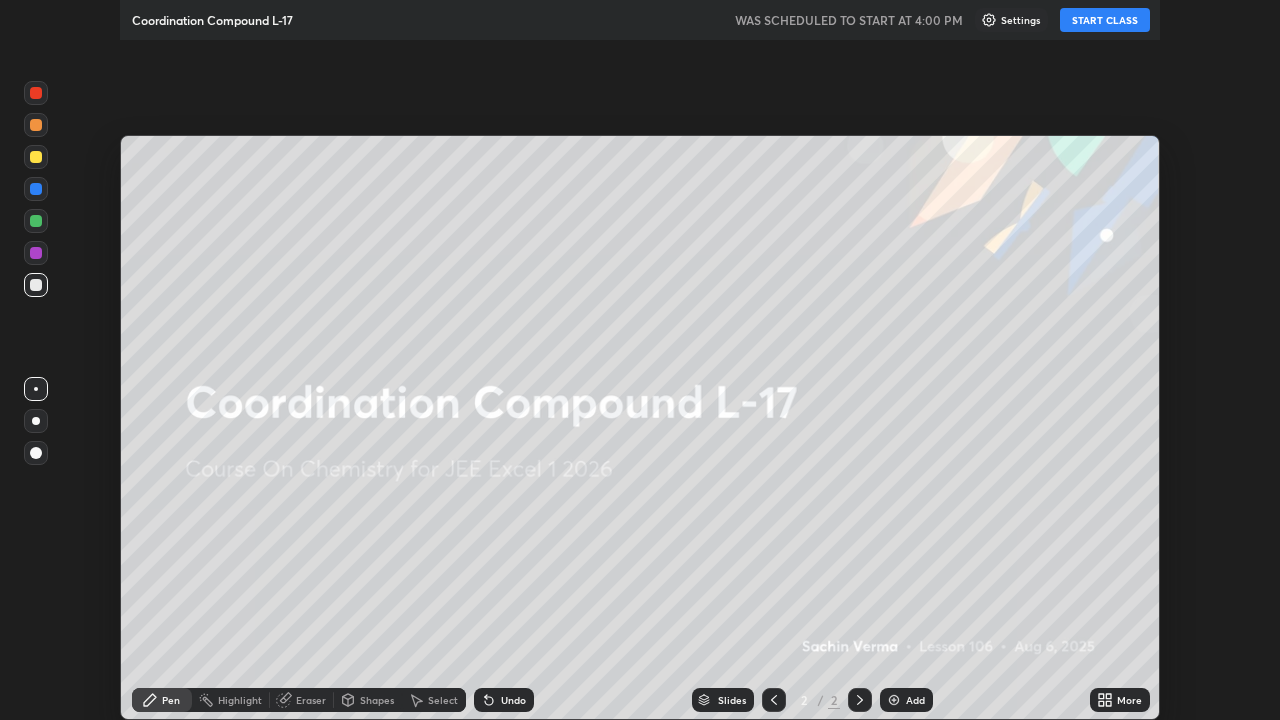 scroll, scrollTop: 99280, scrollLeft: 98720, axis: both 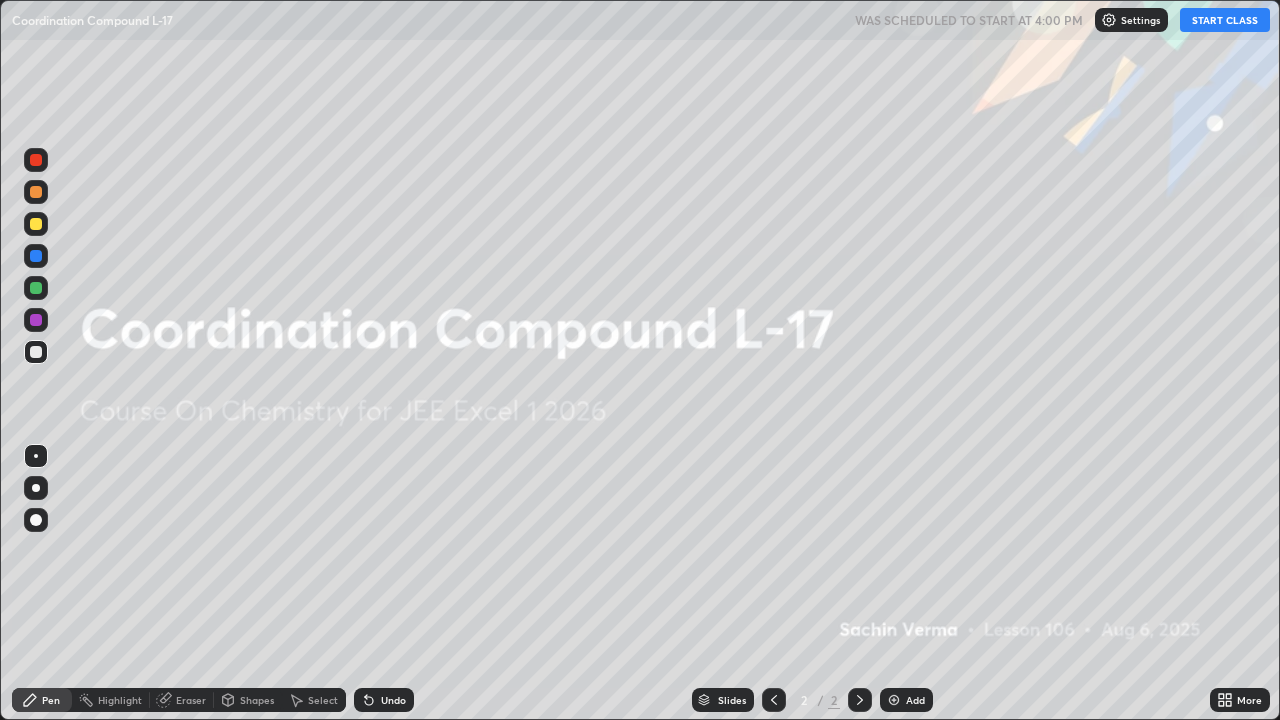 click at bounding box center (894, 700) 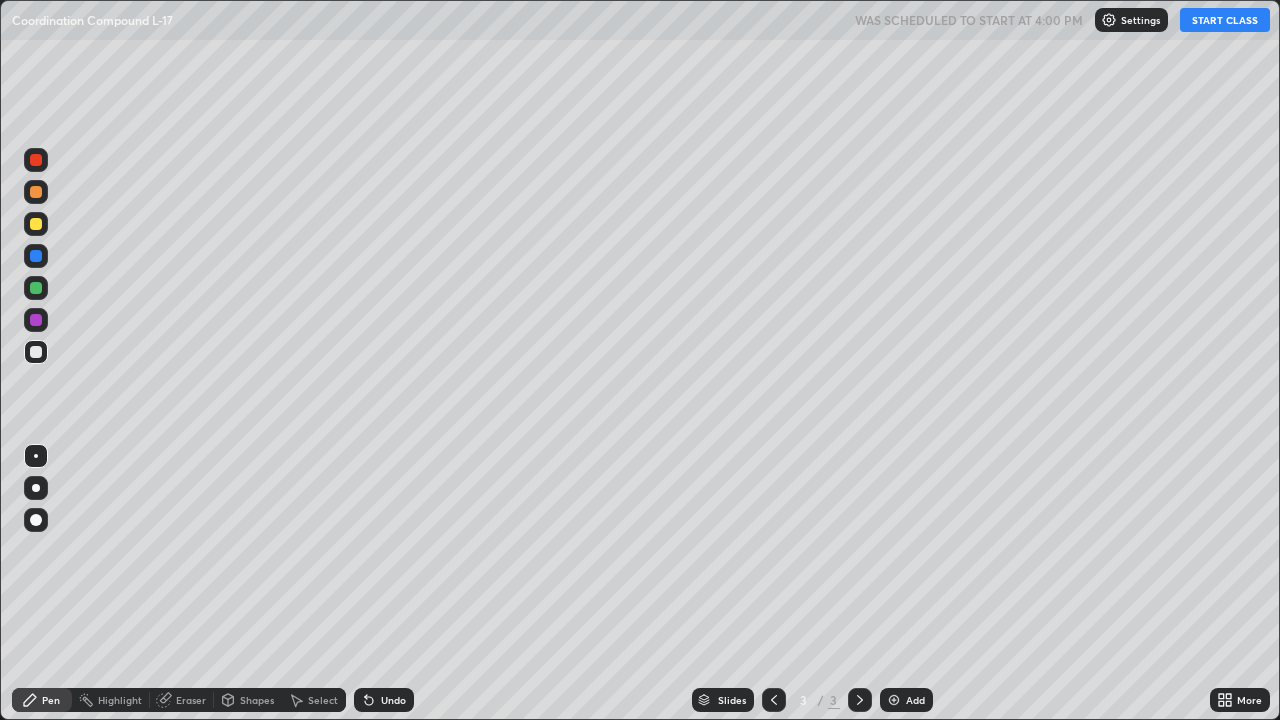 click on "START CLASS" at bounding box center (1225, 20) 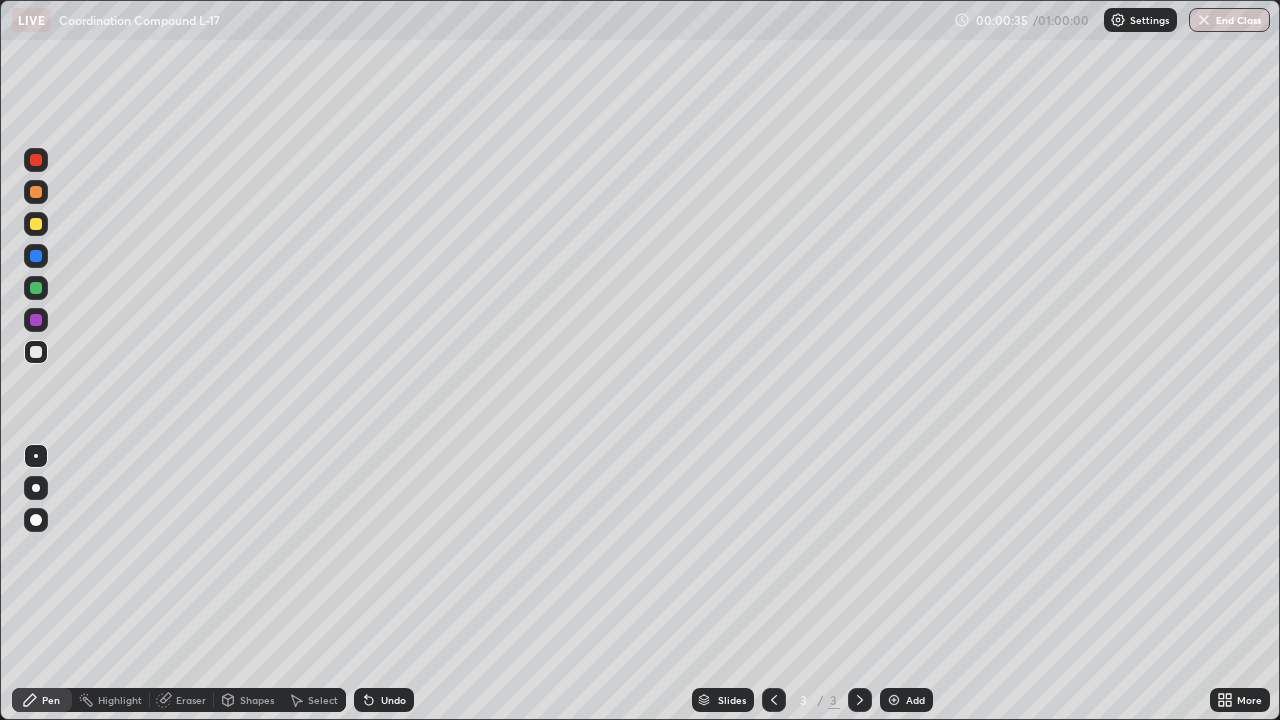 click at bounding box center (36, 288) 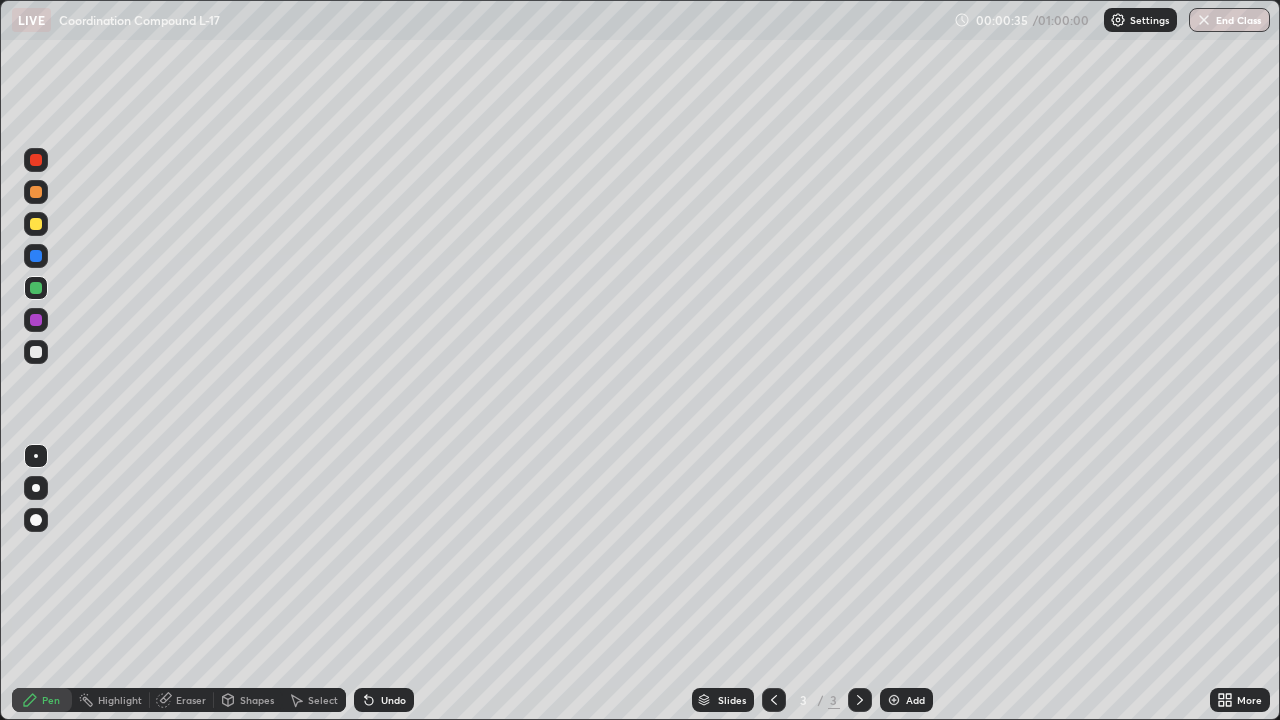 click at bounding box center [36, 224] 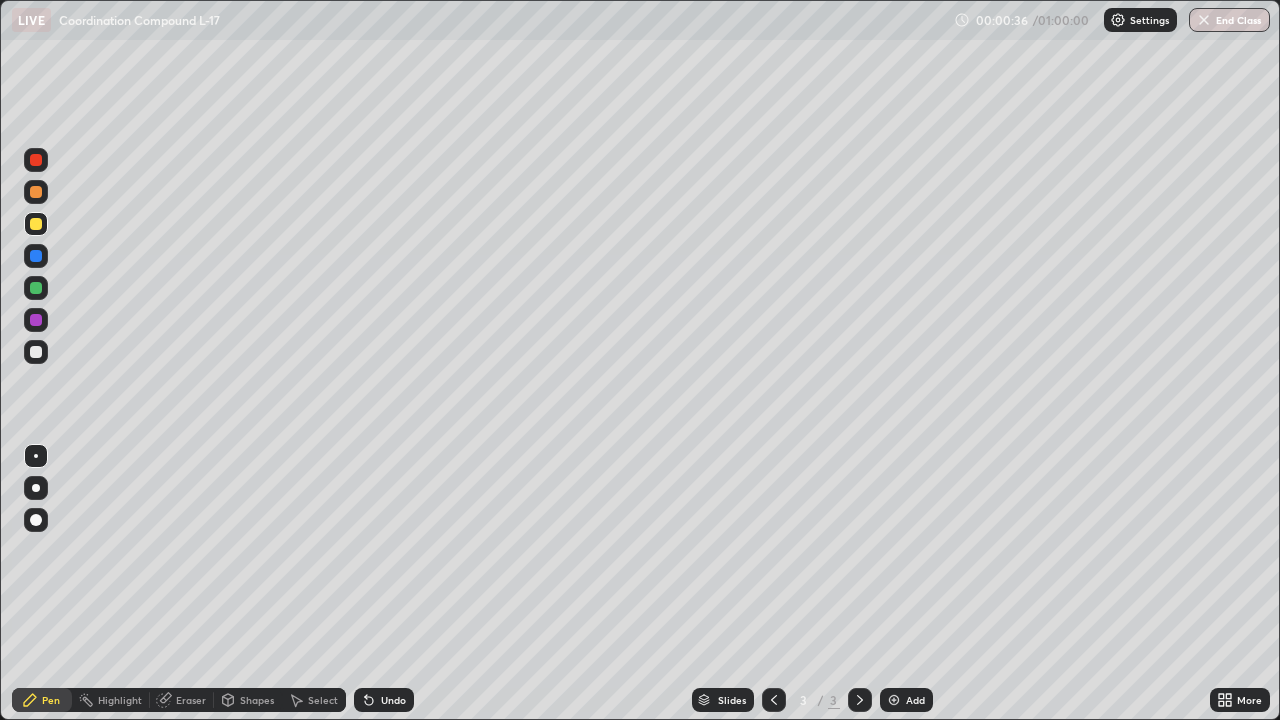 click at bounding box center (36, 488) 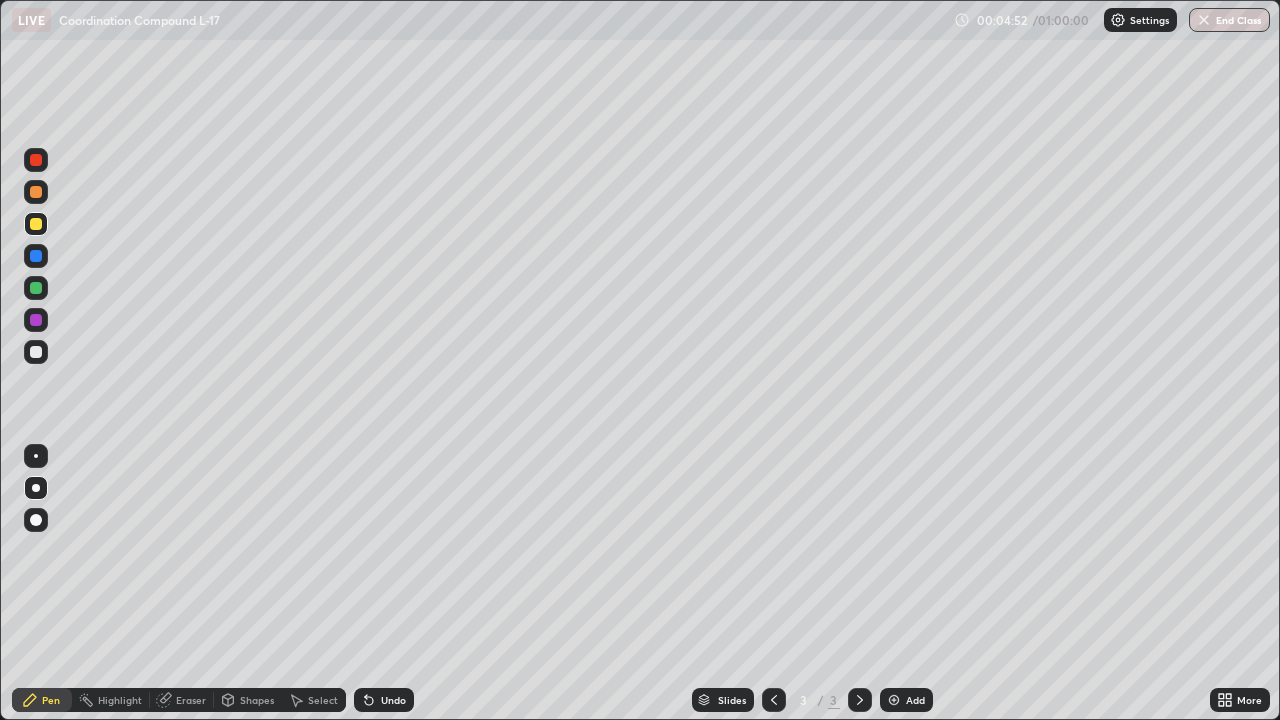 click at bounding box center [36, 224] 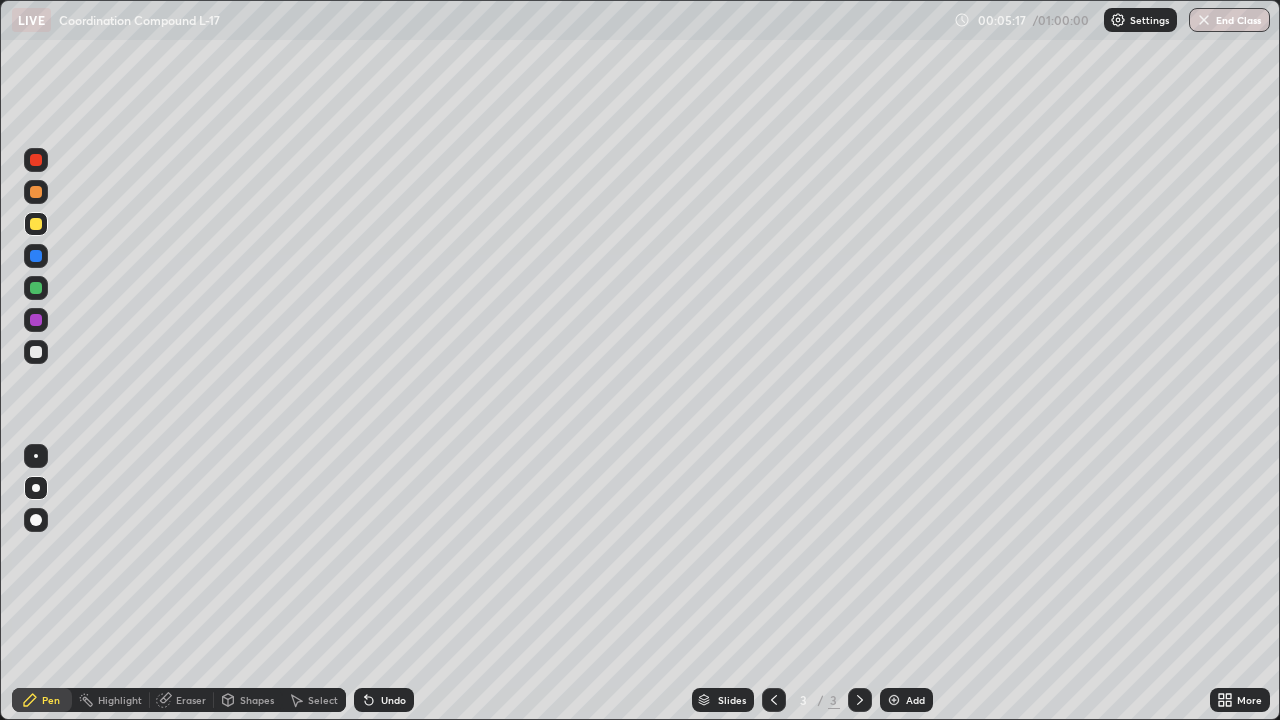click on "Undo" at bounding box center (384, 700) 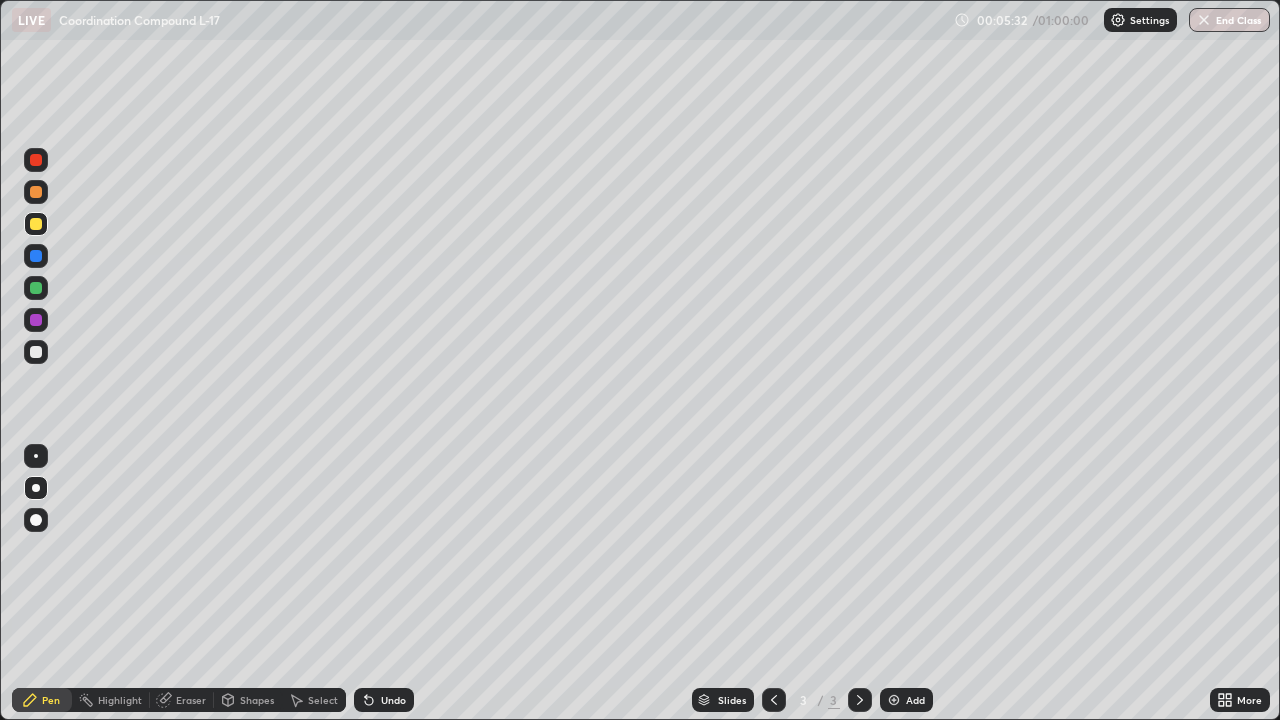 click at bounding box center [36, 288] 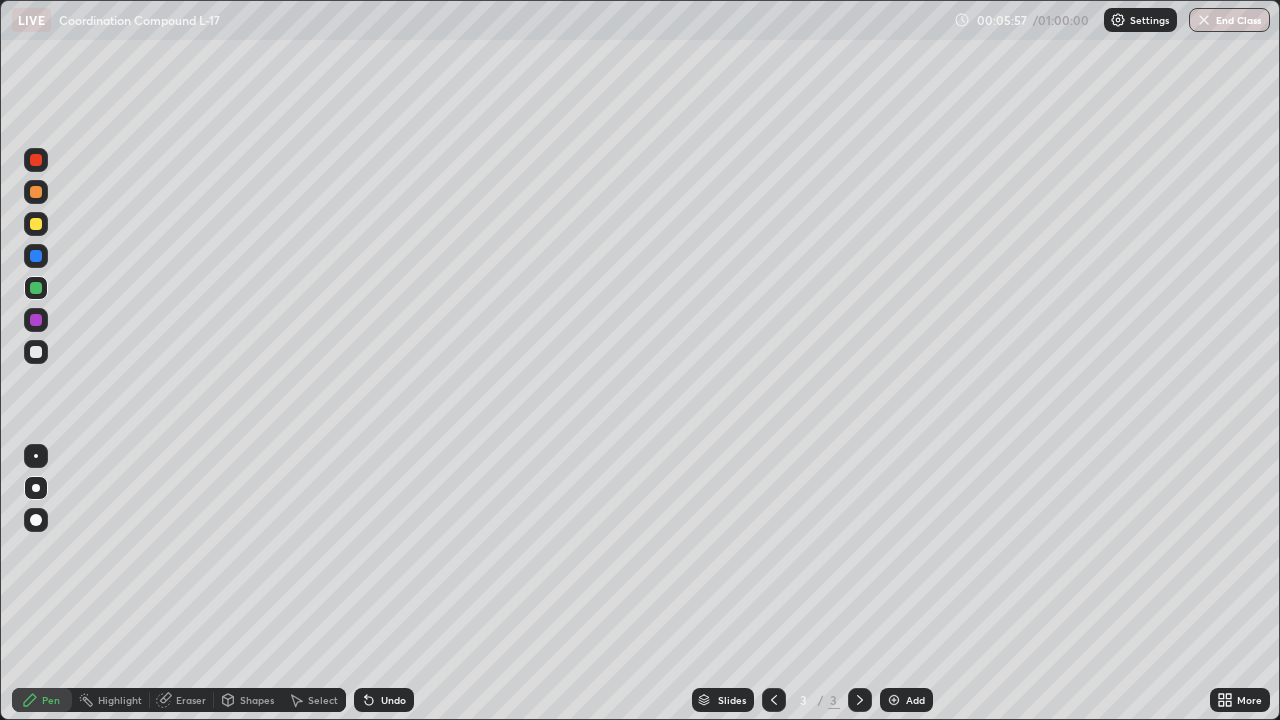 click on "Undo" at bounding box center (393, 700) 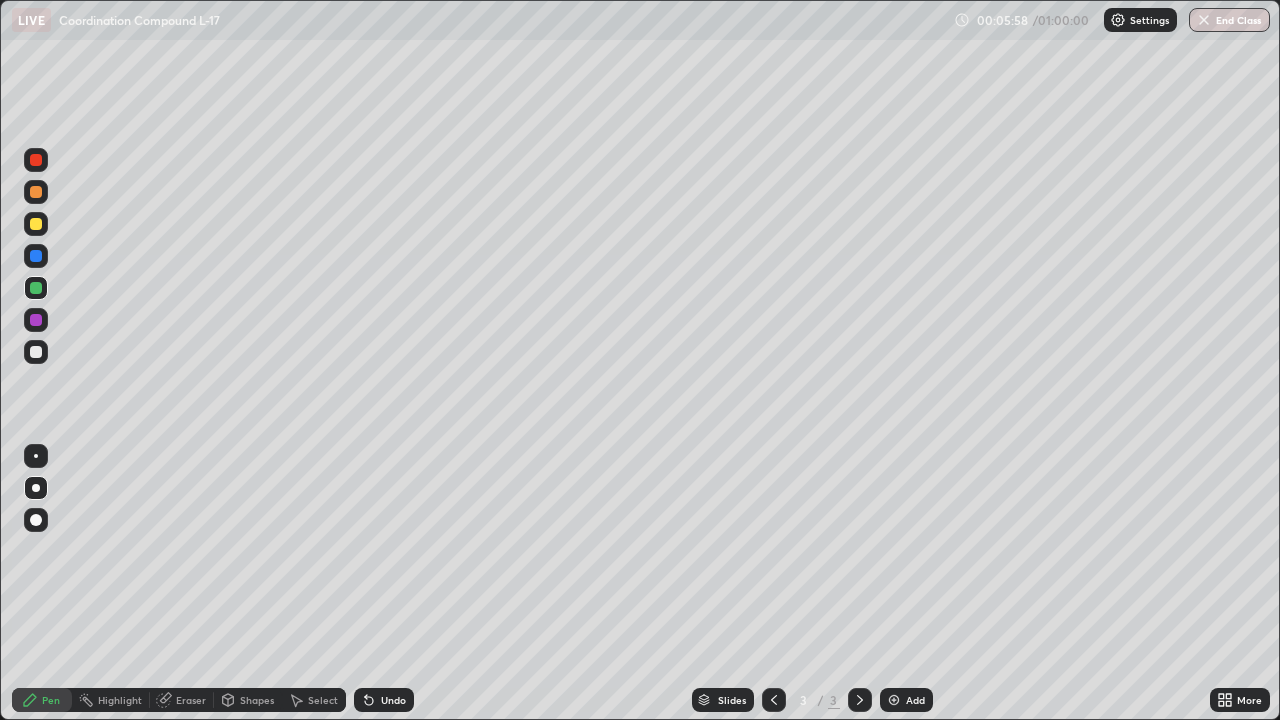 click on "Undo" at bounding box center [393, 700] 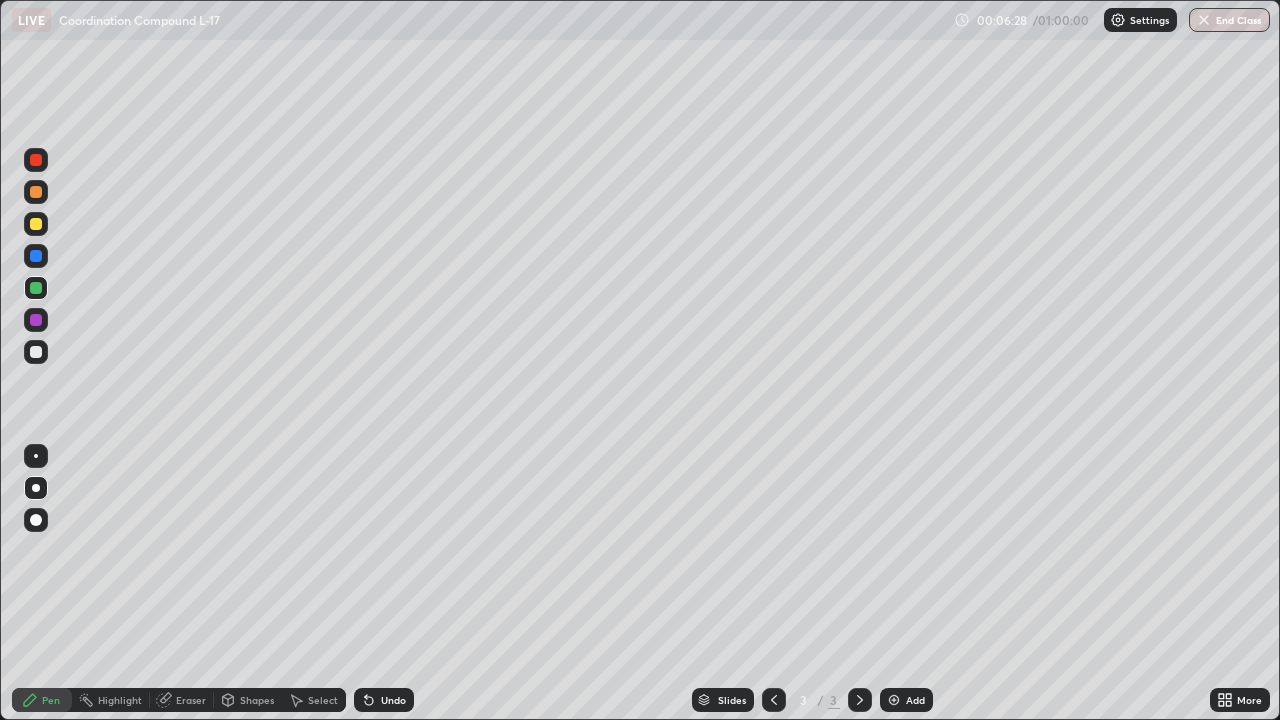 click on "Undo" at bounding box center [384, 700] 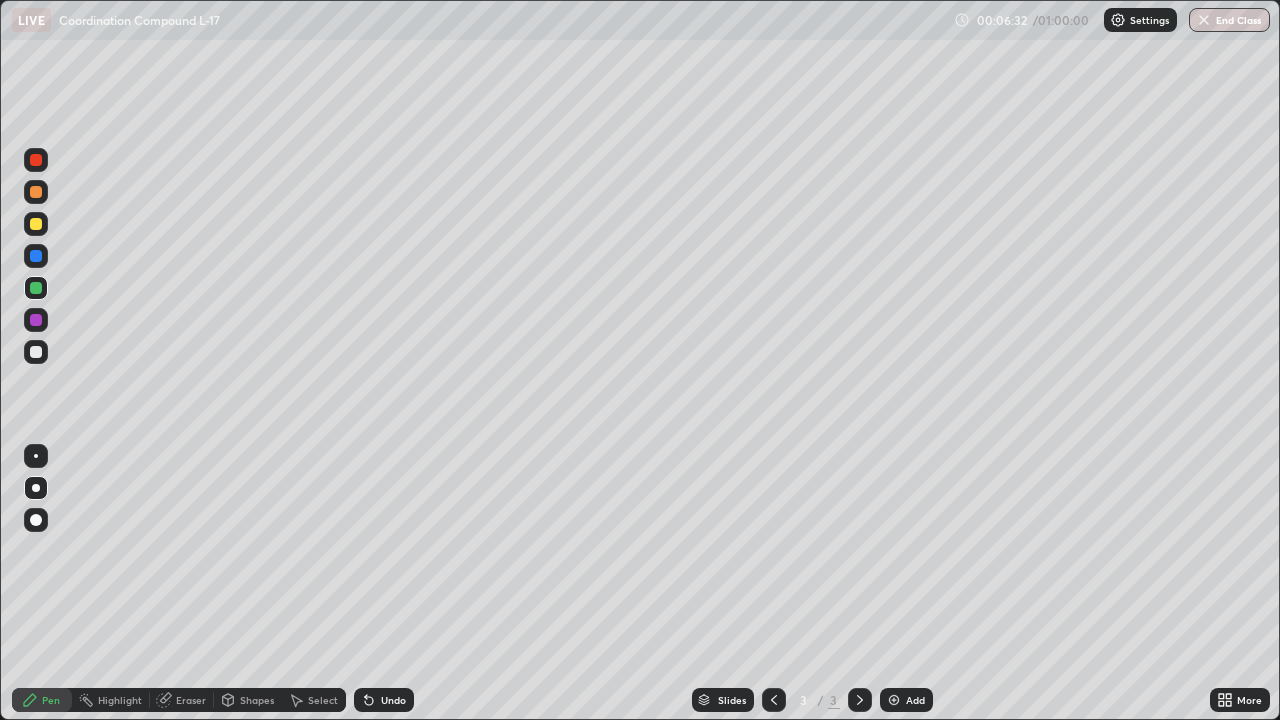 click on "Undo" at bounding box center (393, 700) 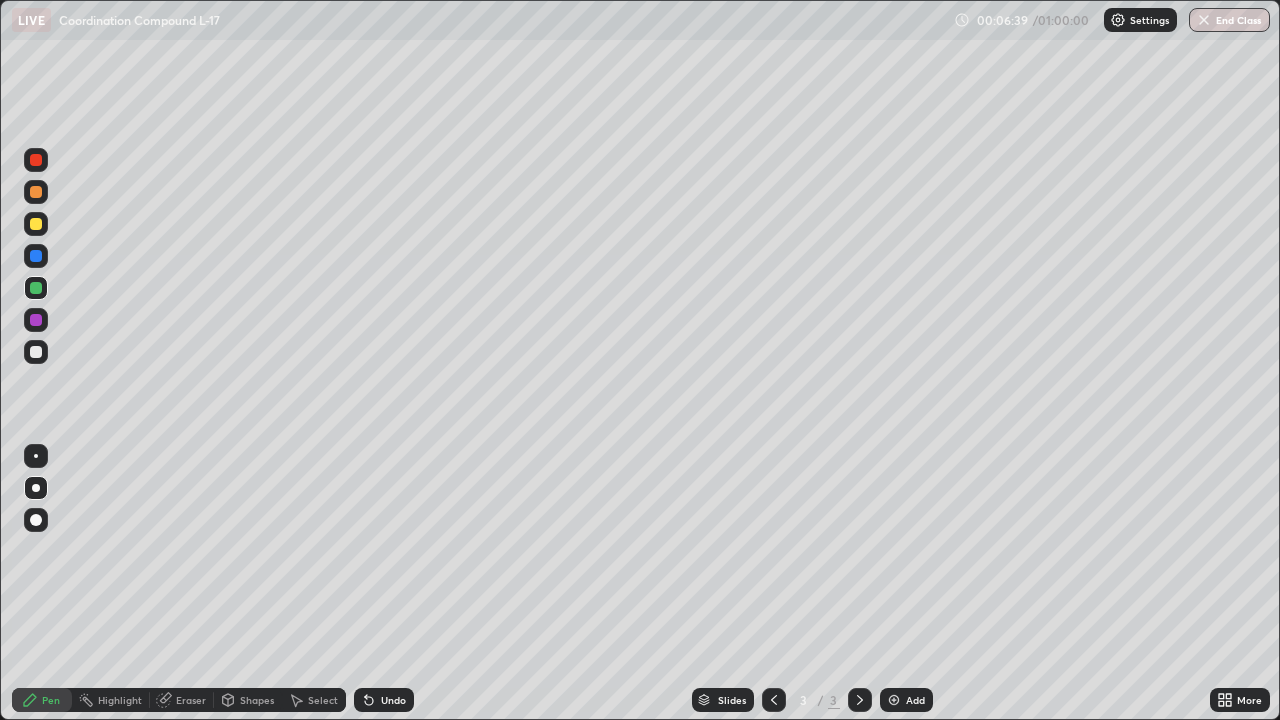 click on "Undo" at bounding box center [384, 700] 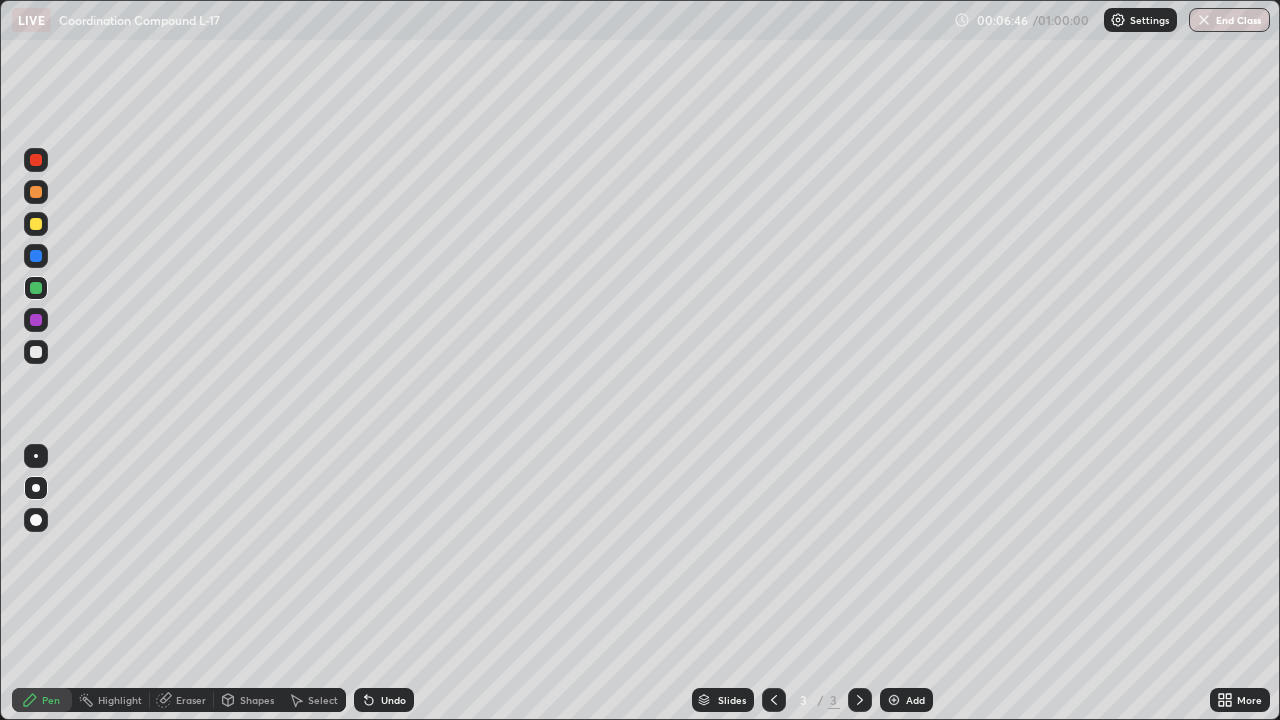 click on "Undo" at bounding box center [393, 700] 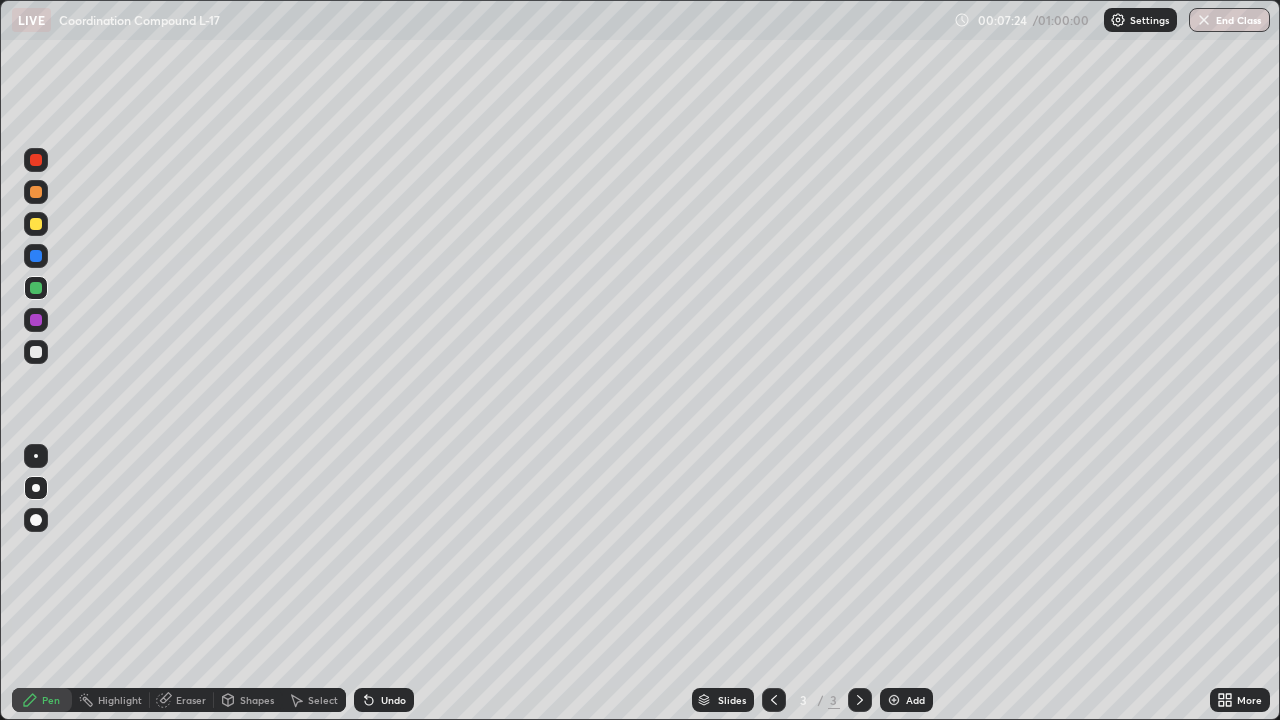 click at bounding box center [36, 224] 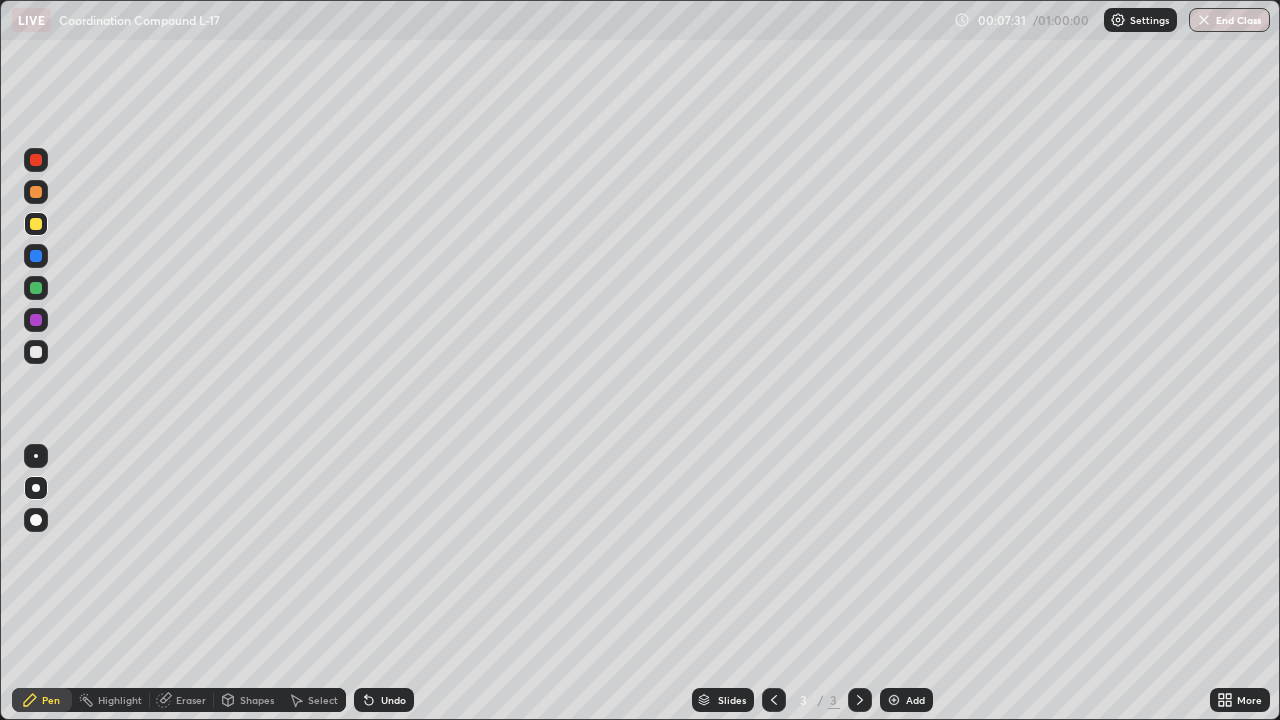 click on "Undo" at bounding box center (393, 700) 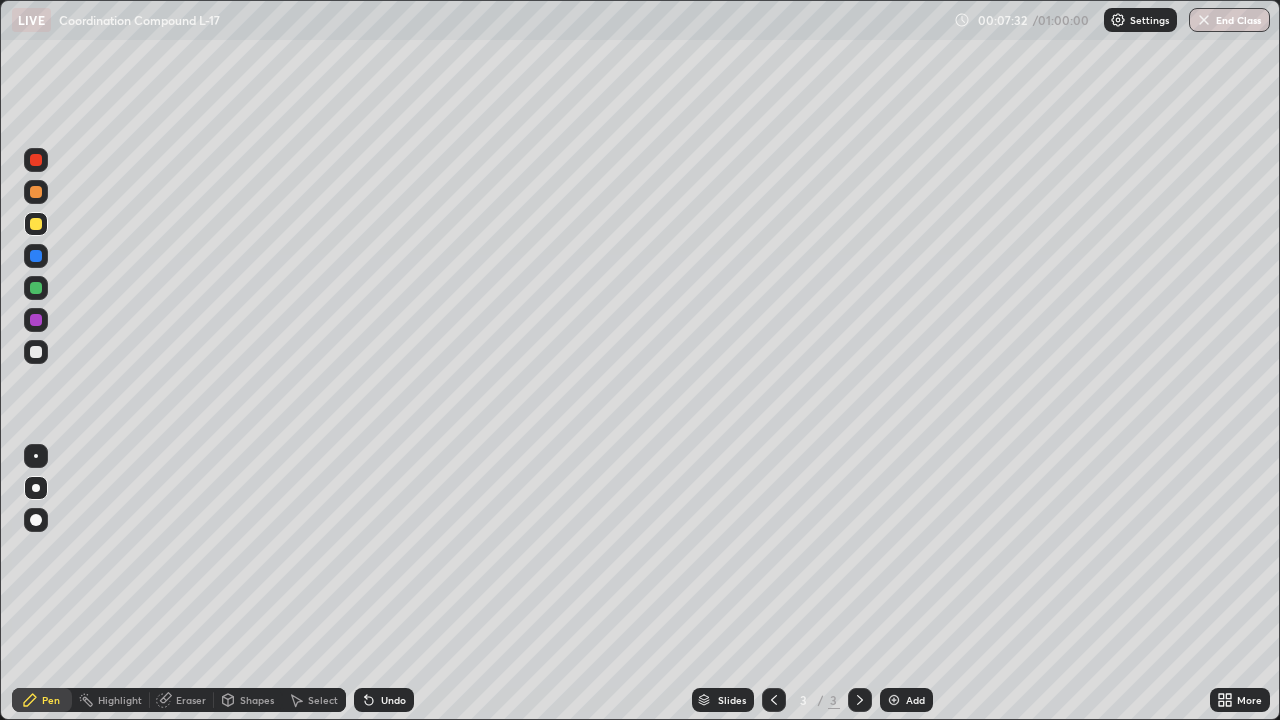 click on "Undo" at bounding box center (393, 700) 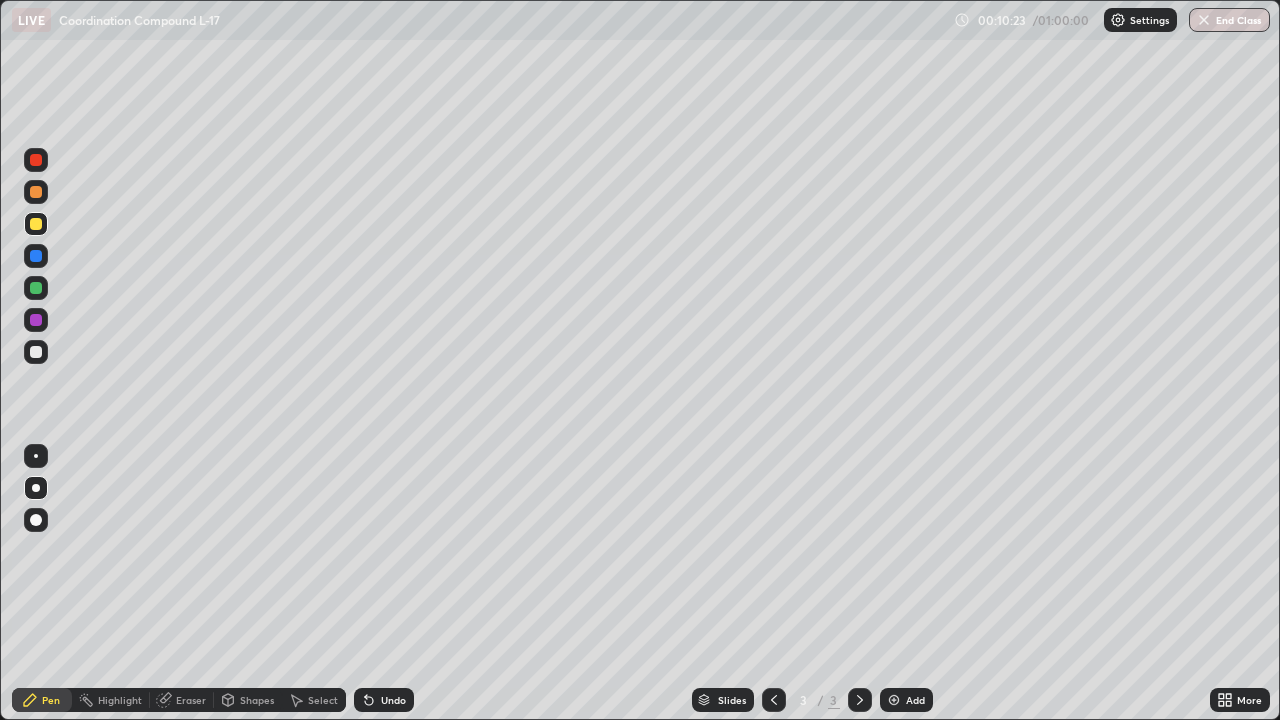 click on "Add" at bounding box center [915, 700] 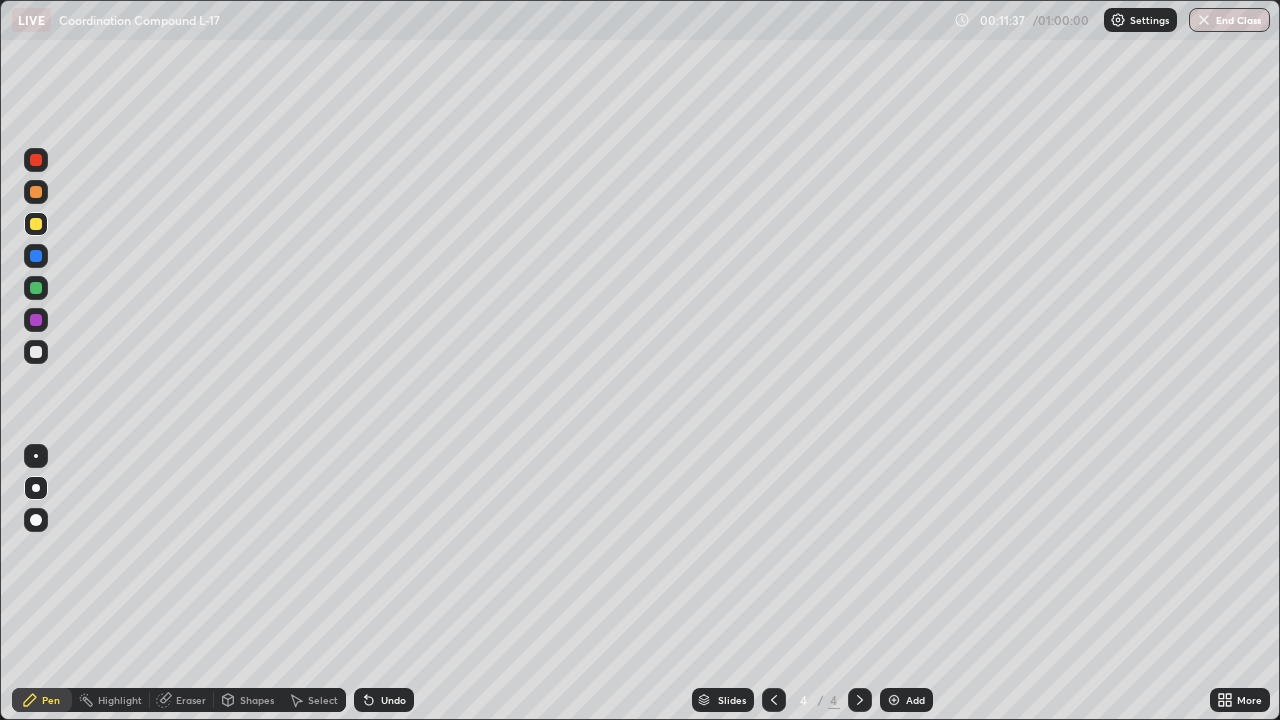 click 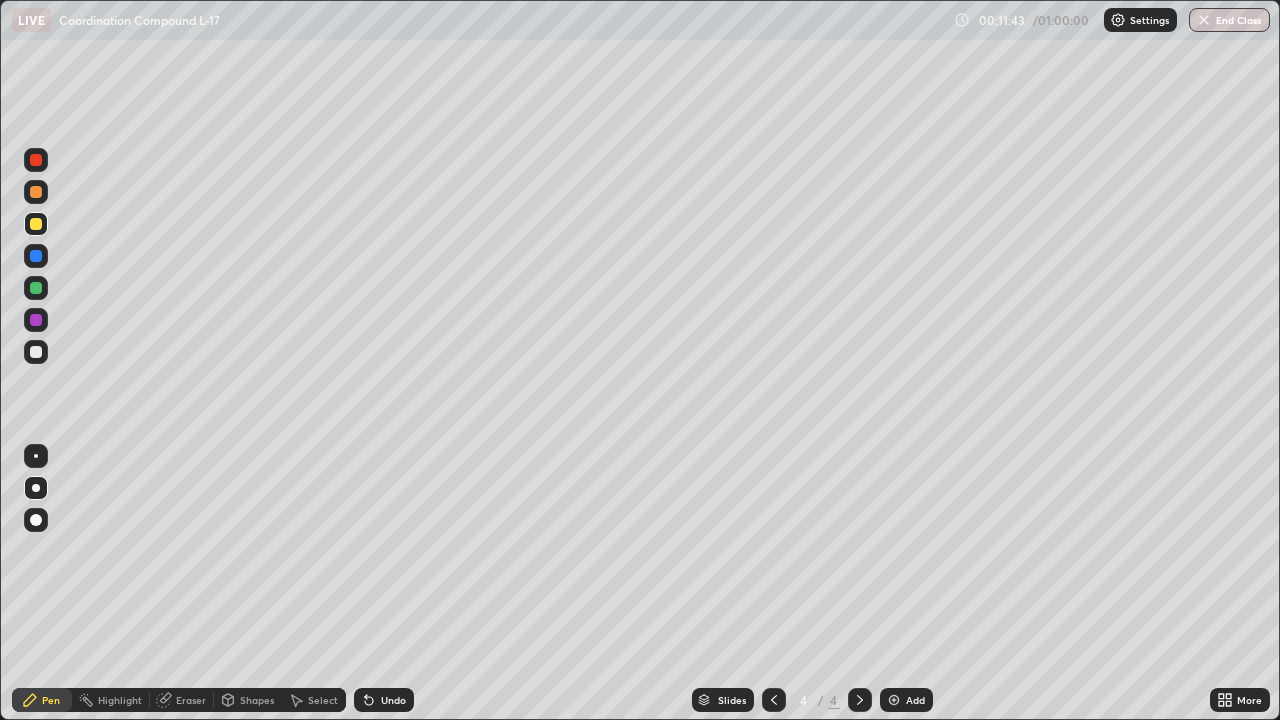 click on "Undo" at bounding box center [384, 700] 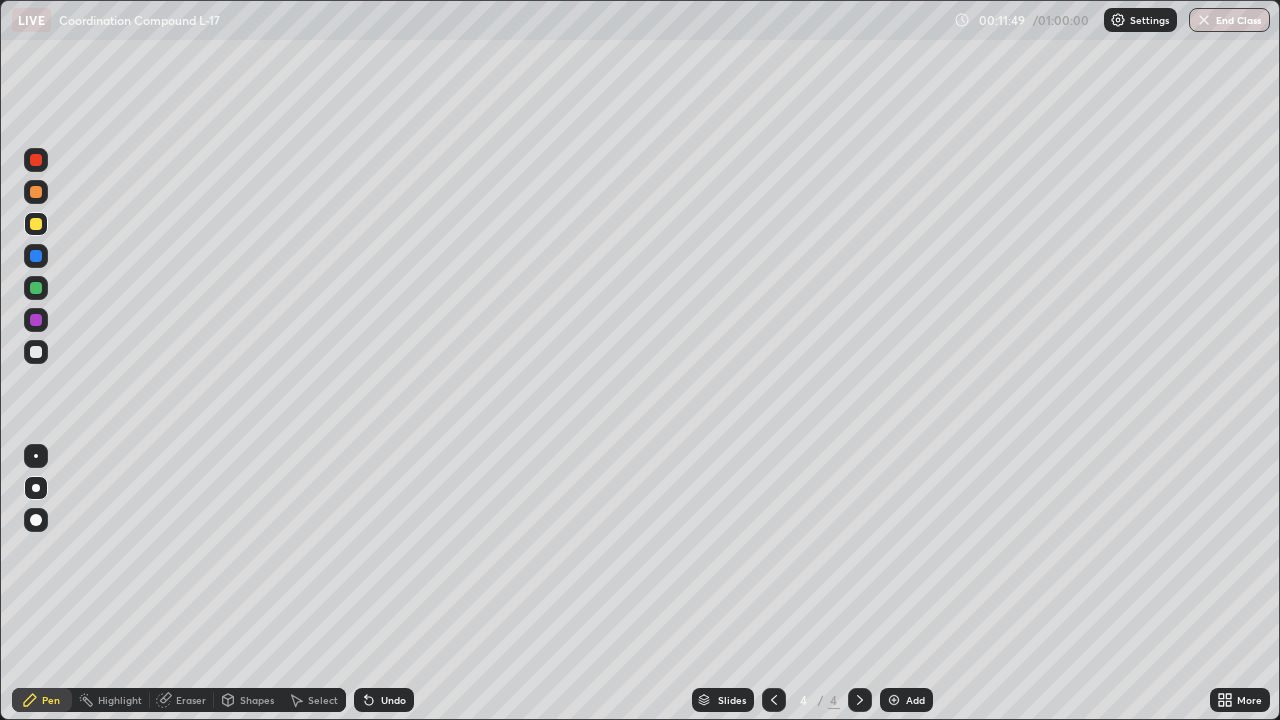 click at bounding box center (36, 288) 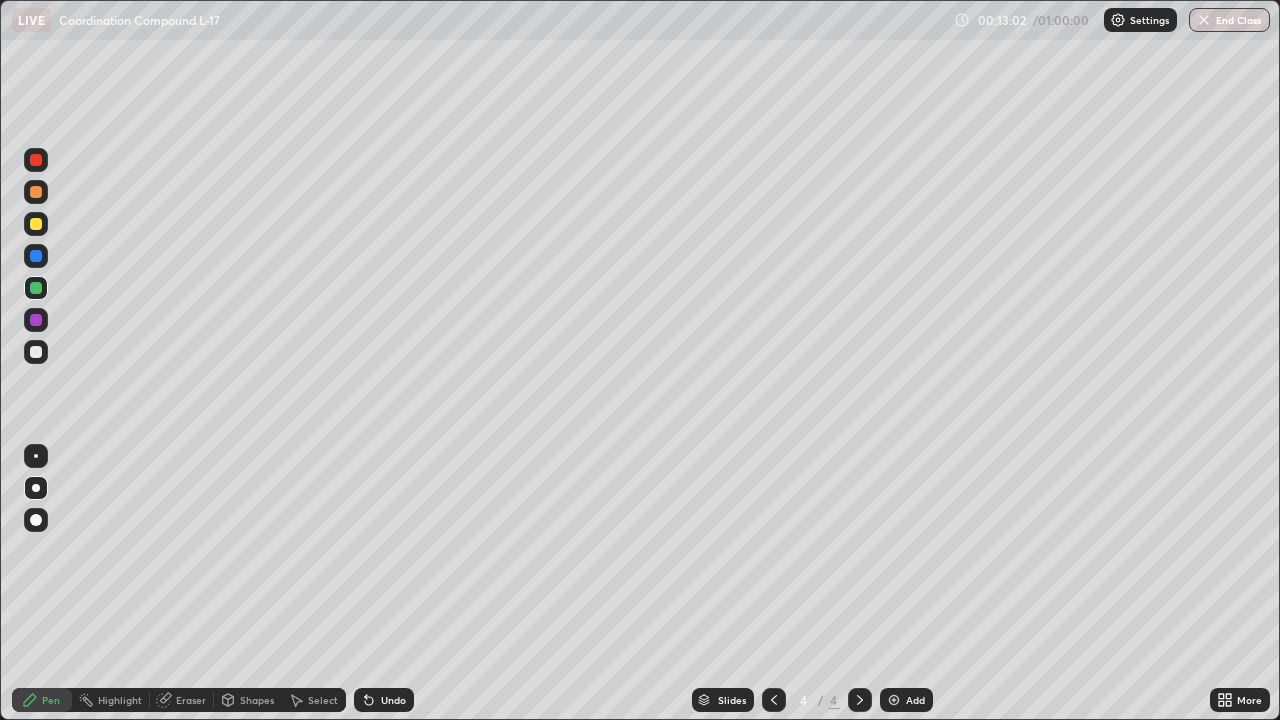 click at bounding box center [36, 224] 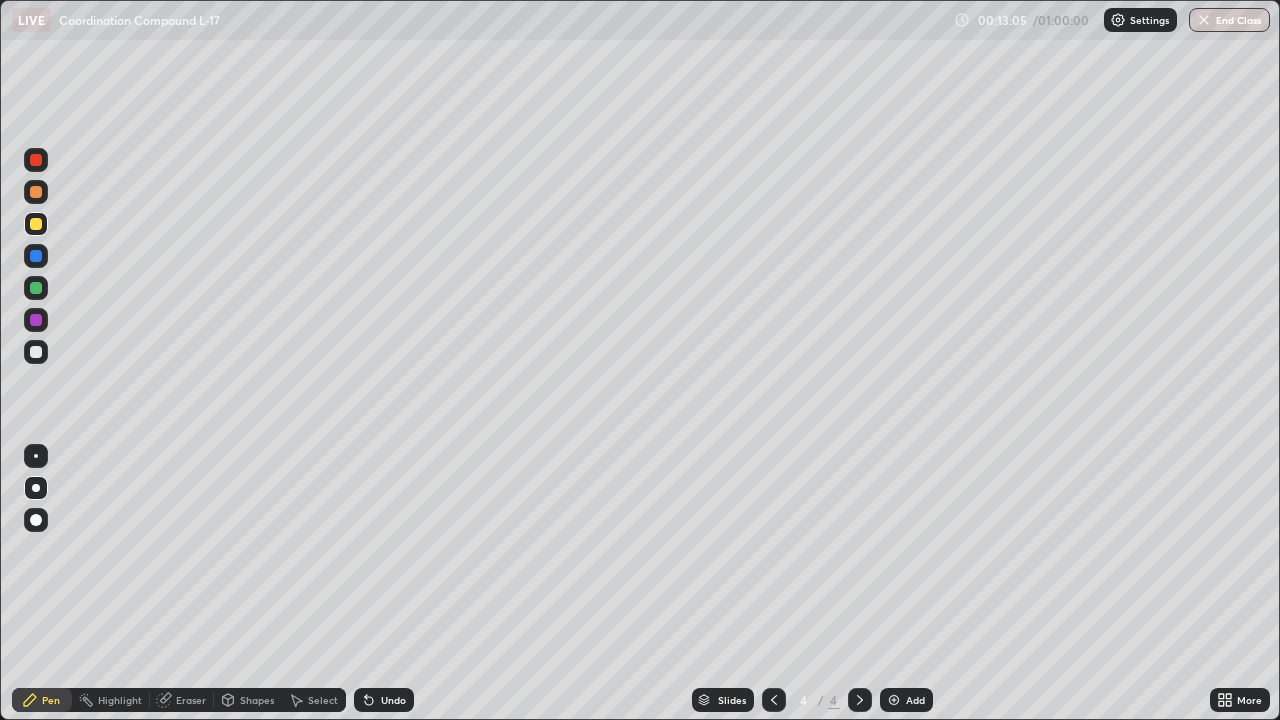 click 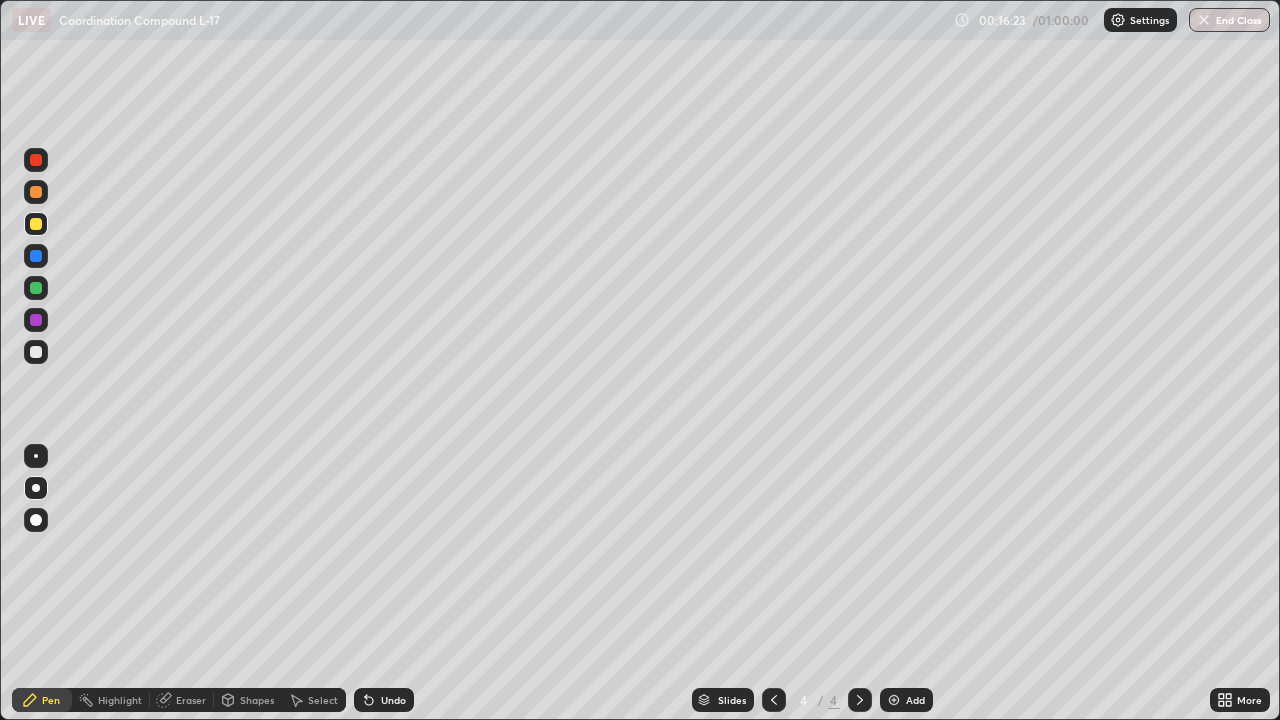 click at bounding box center (894, 700) 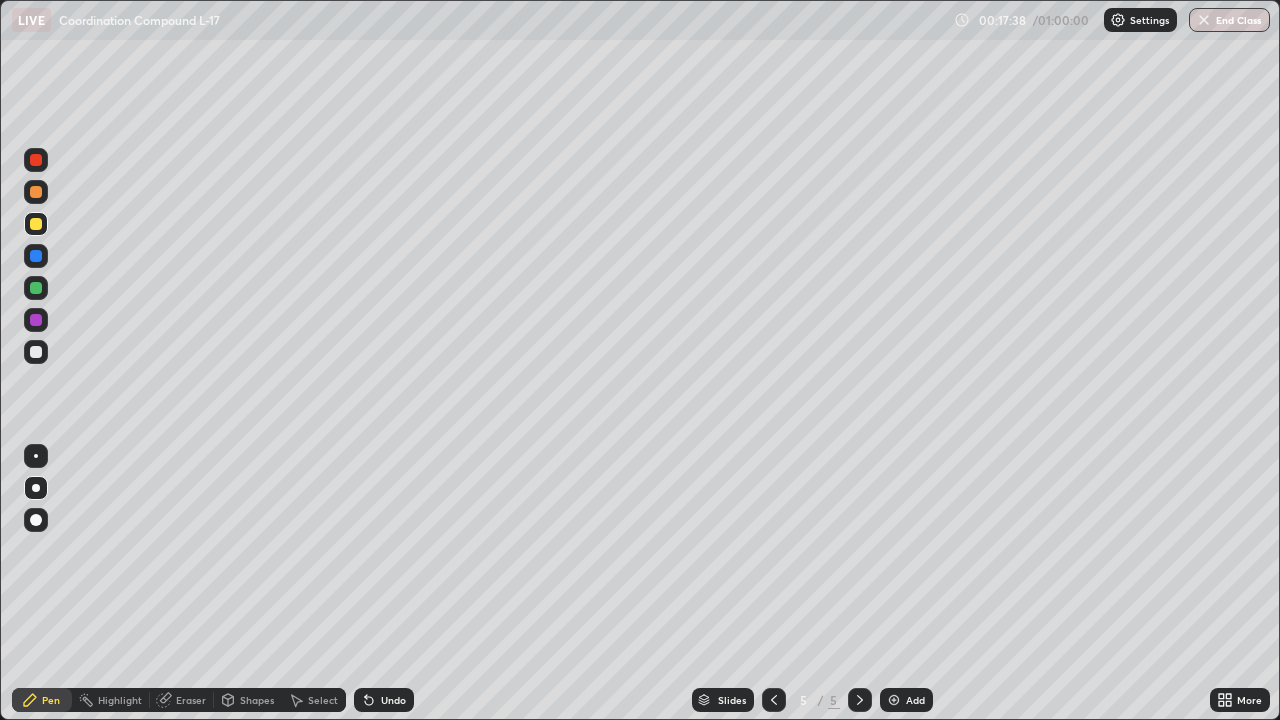 click at bounding box center [36, 288] 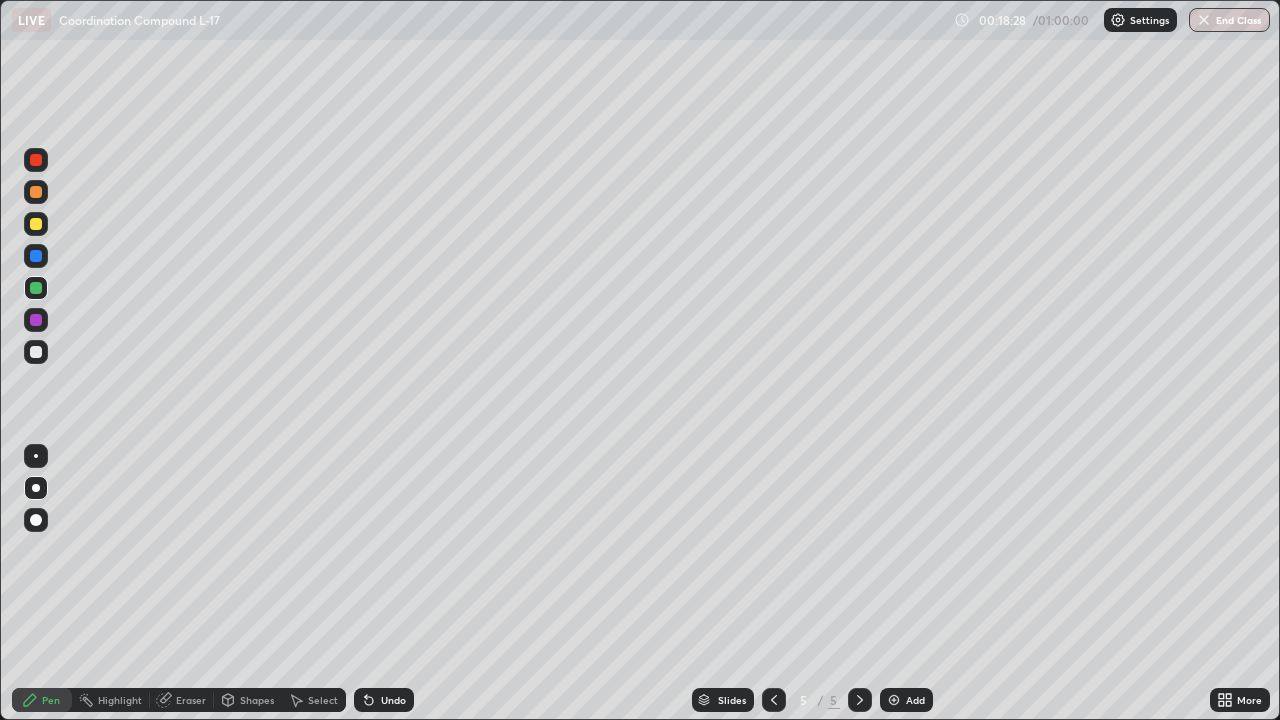 click on "Eraser" at bounding box center (191, 700) 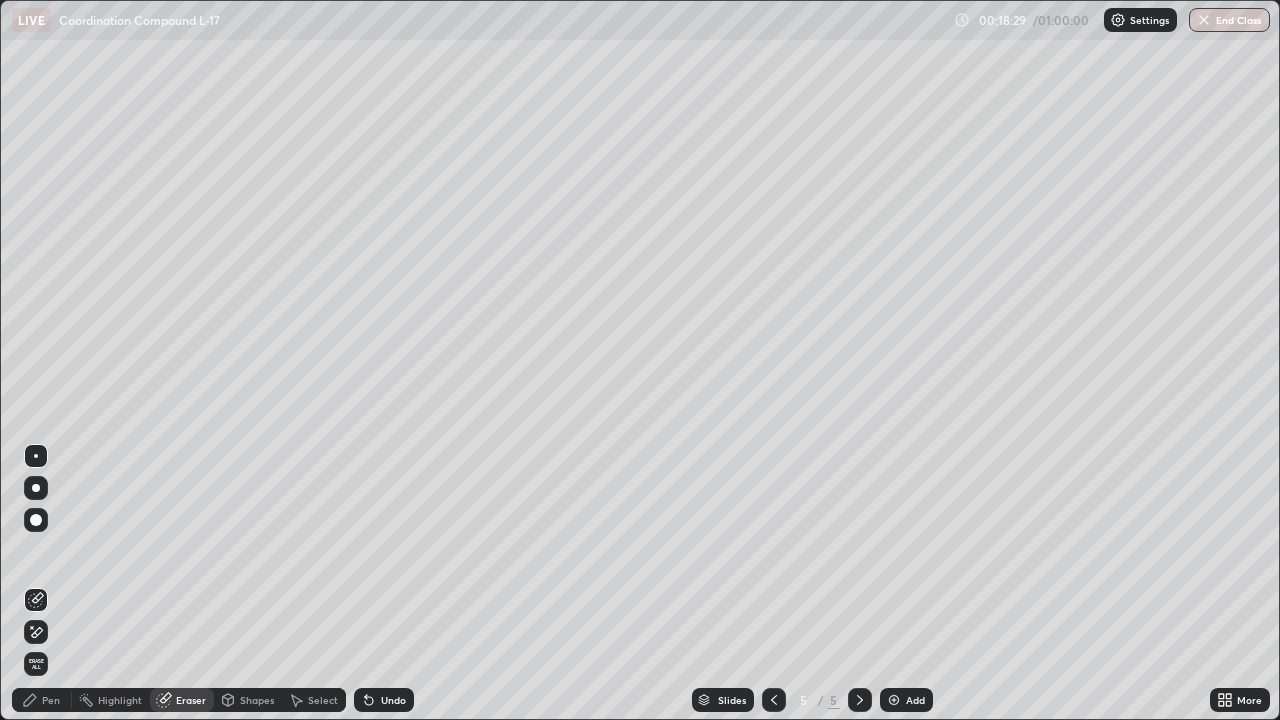 click on "Pen" at bounding box center [51, 700] 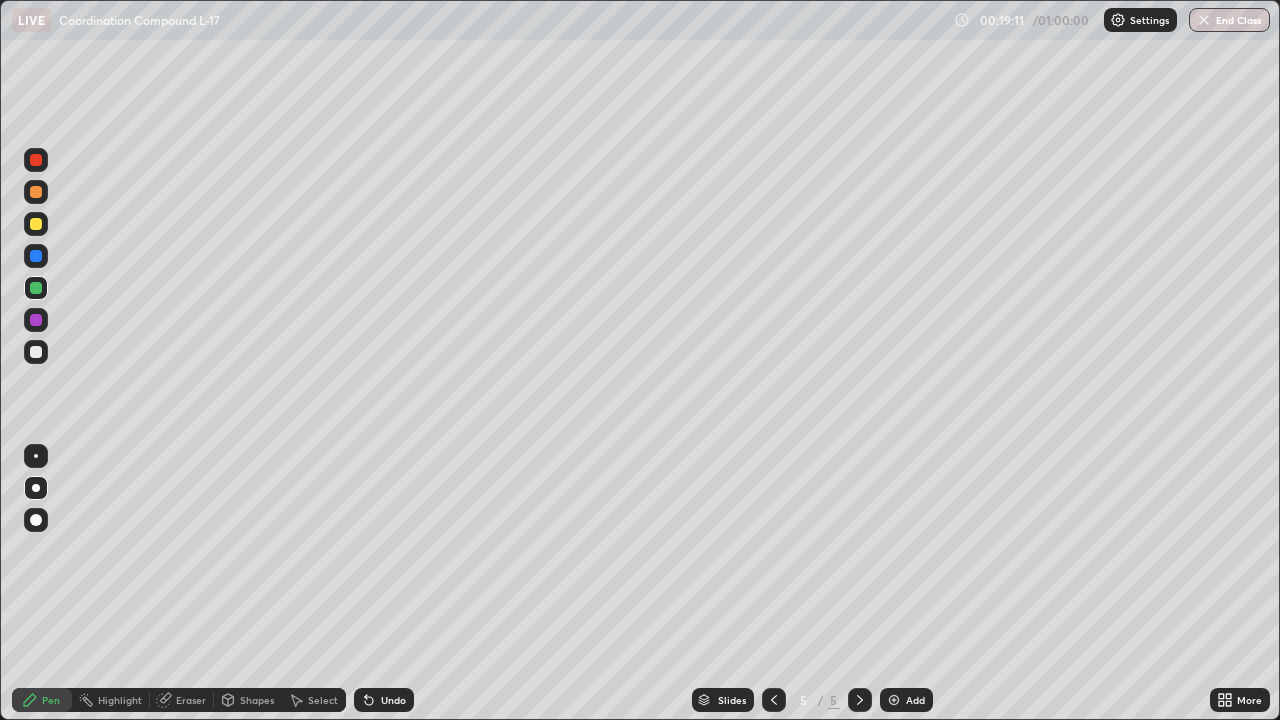 click at bounding box center [894, 700] 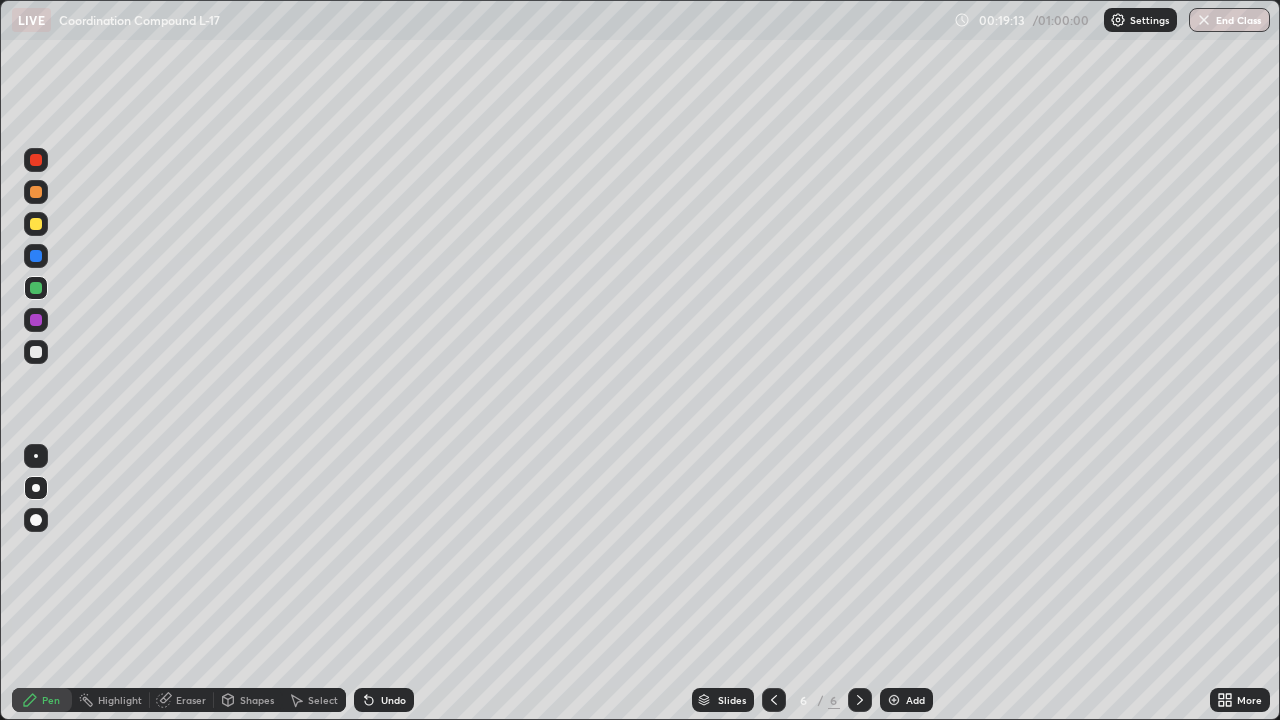 click at bounding box center (36, 224) 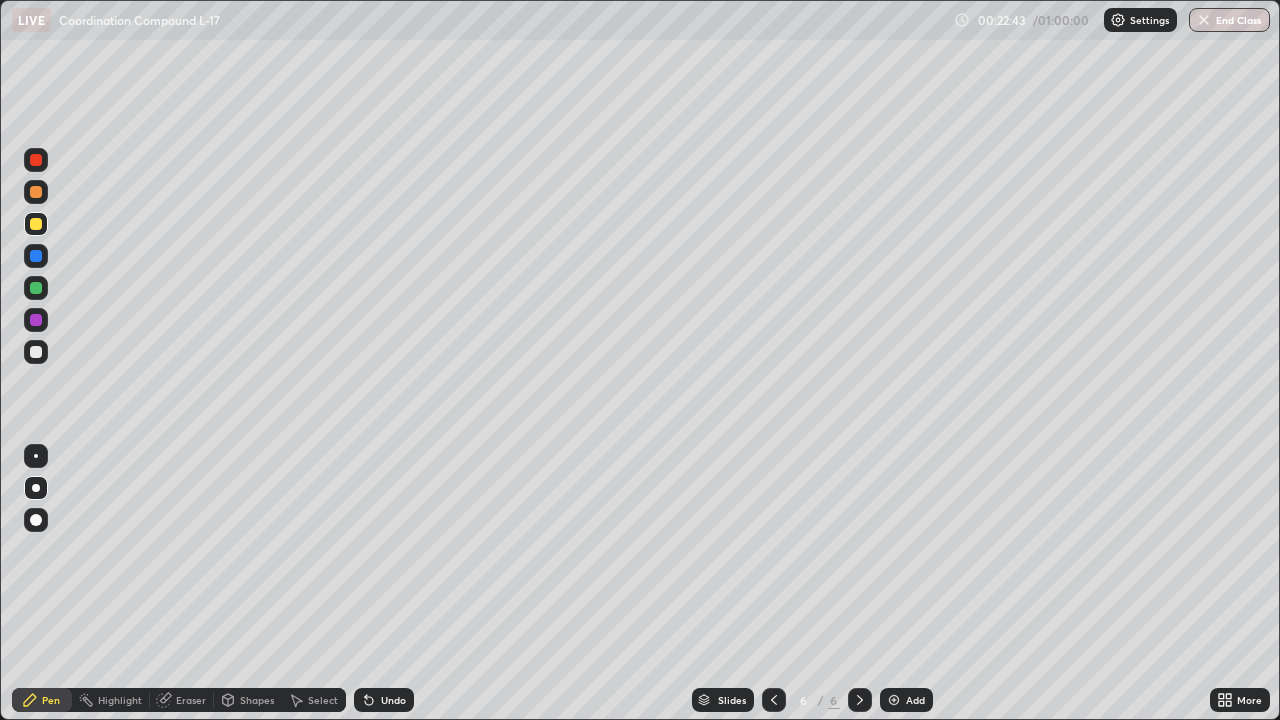 click at bounding box center [894, 700] 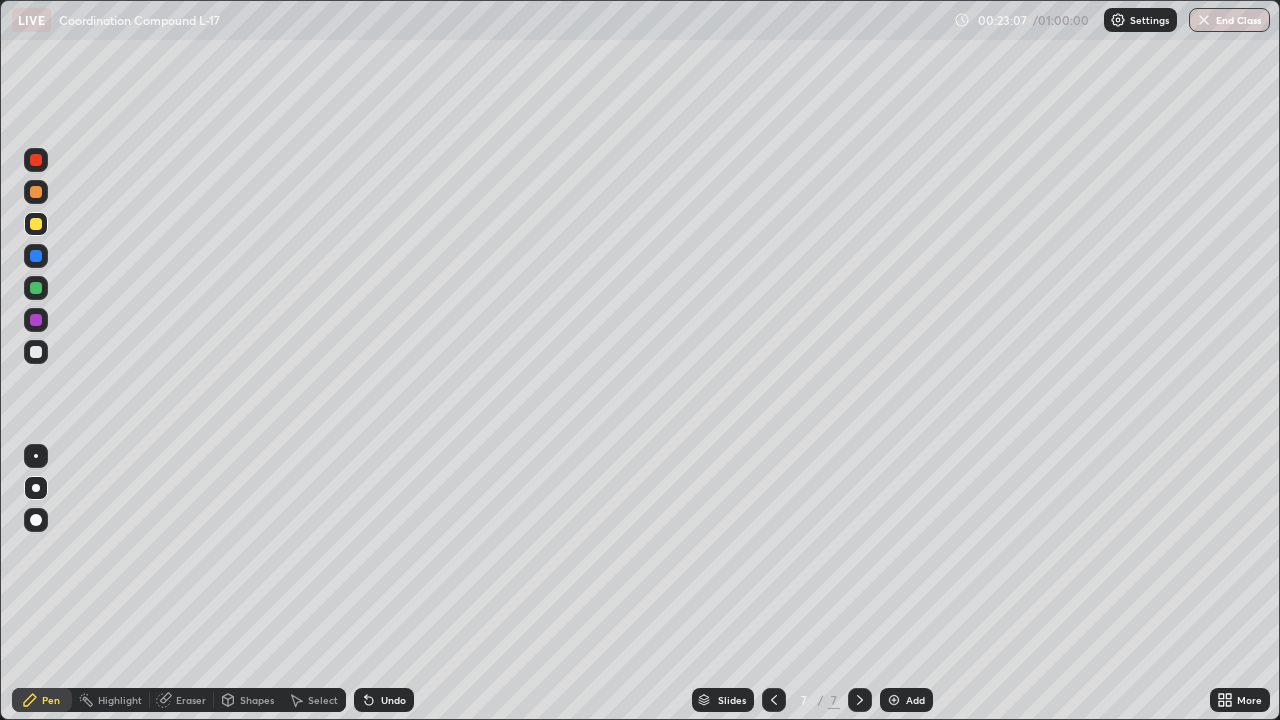 click at bounding box center (36, 288) 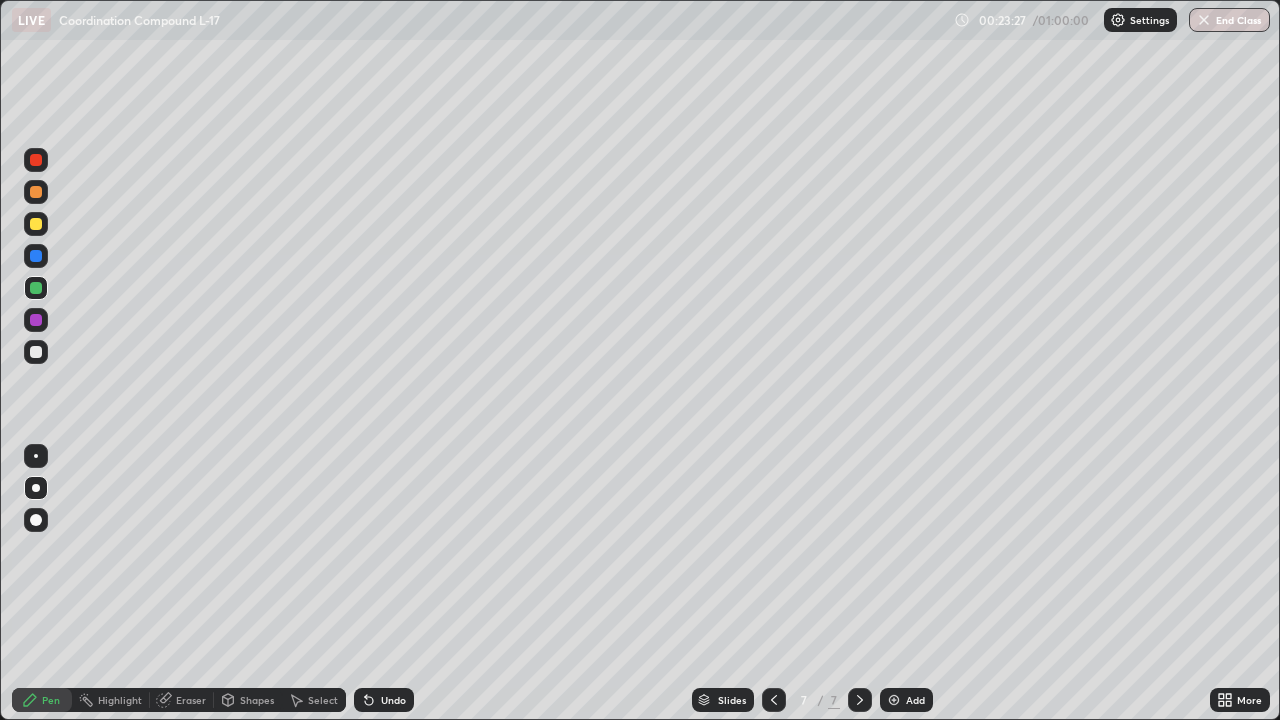 click on "Undo" at bounding box center [384, 700] 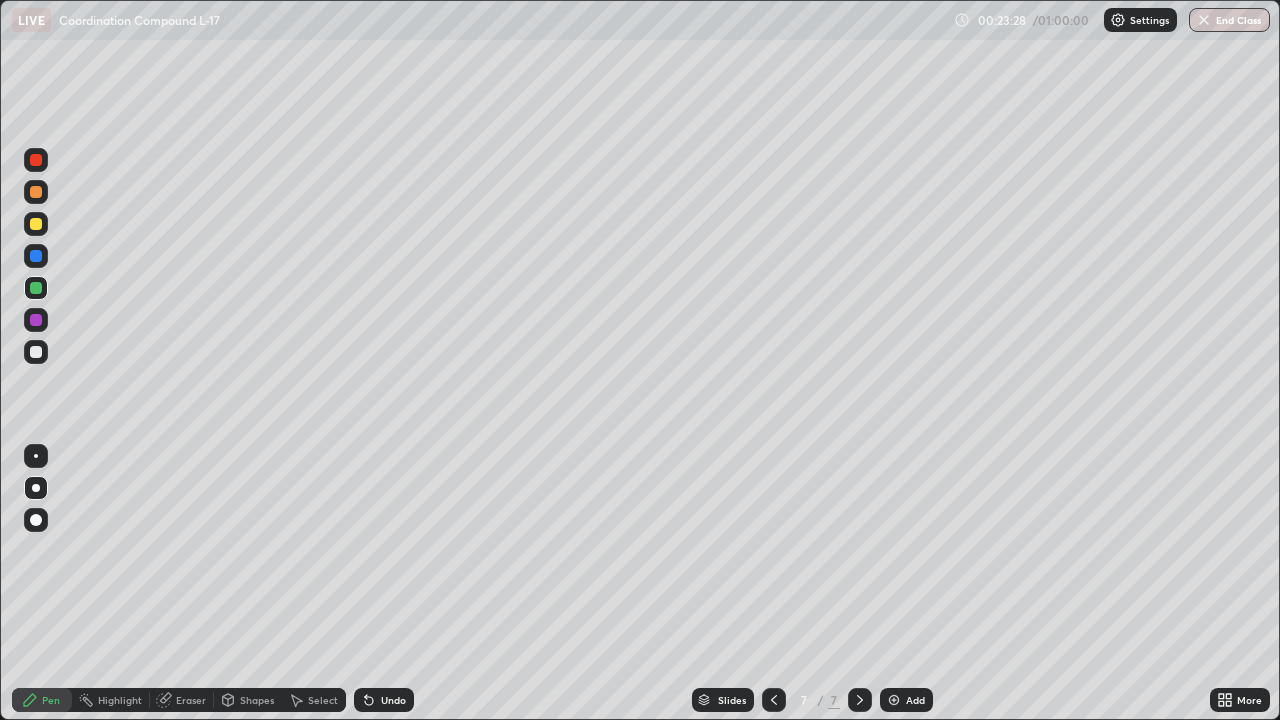 click on "Undo" at bounding box center (384, 700) 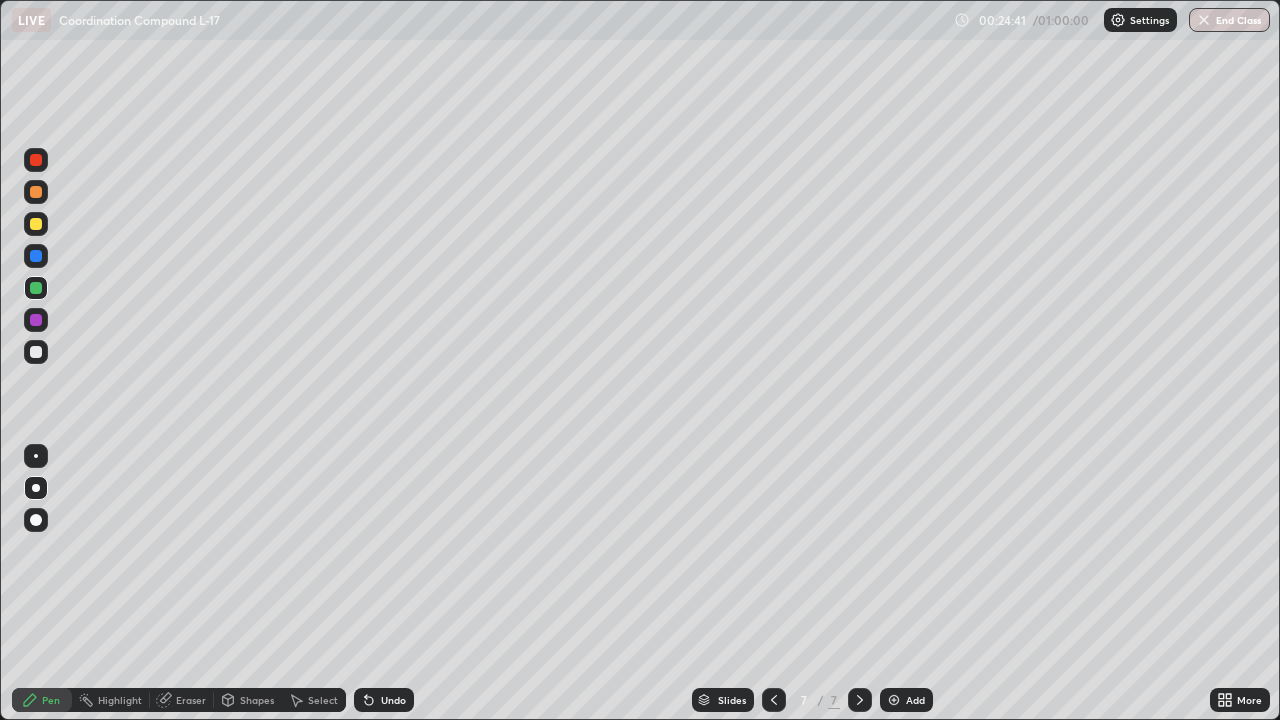 click at bounding box center [36, 224] 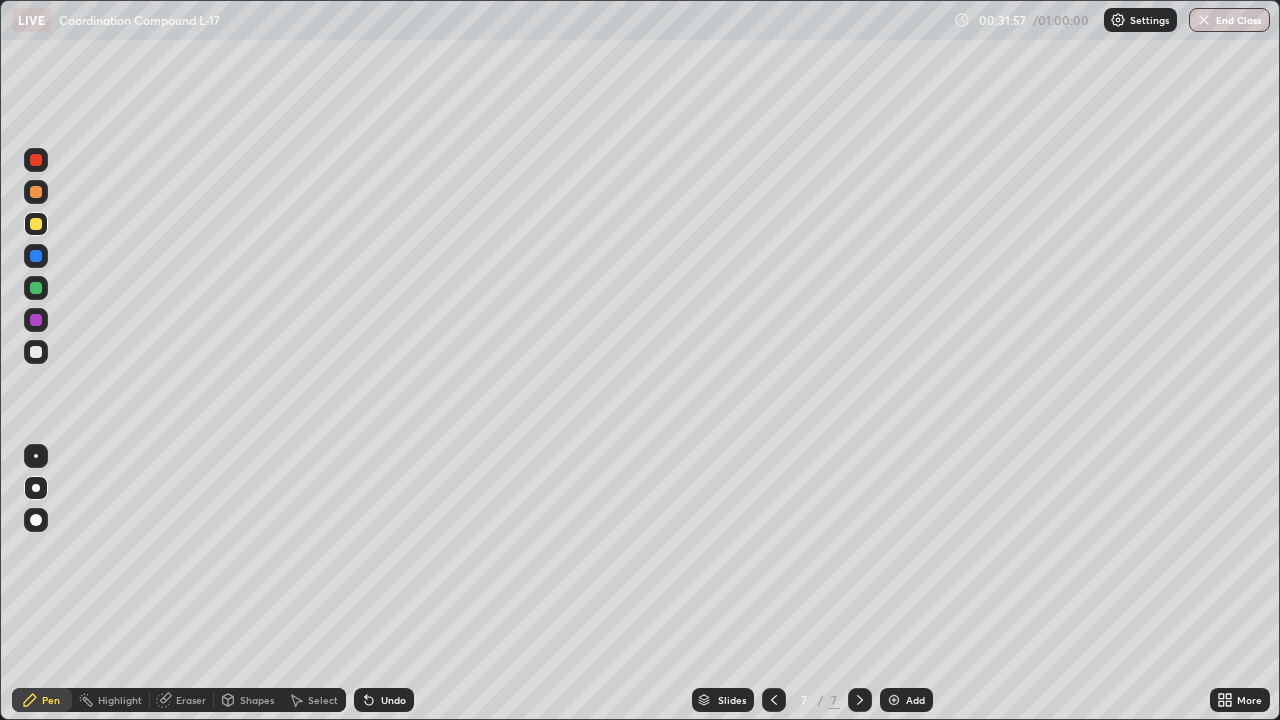click on "Undo" at bounding box center (384, 700) 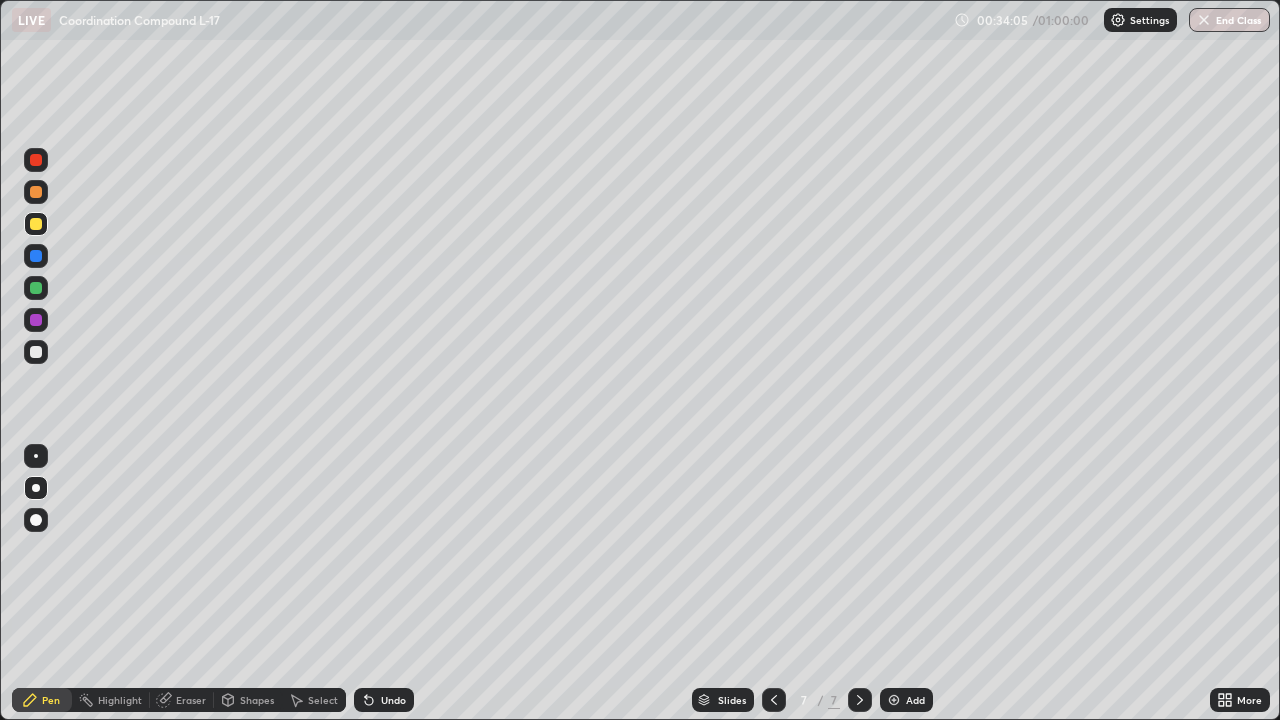 click on "Add" at bounding box center (906, 700) 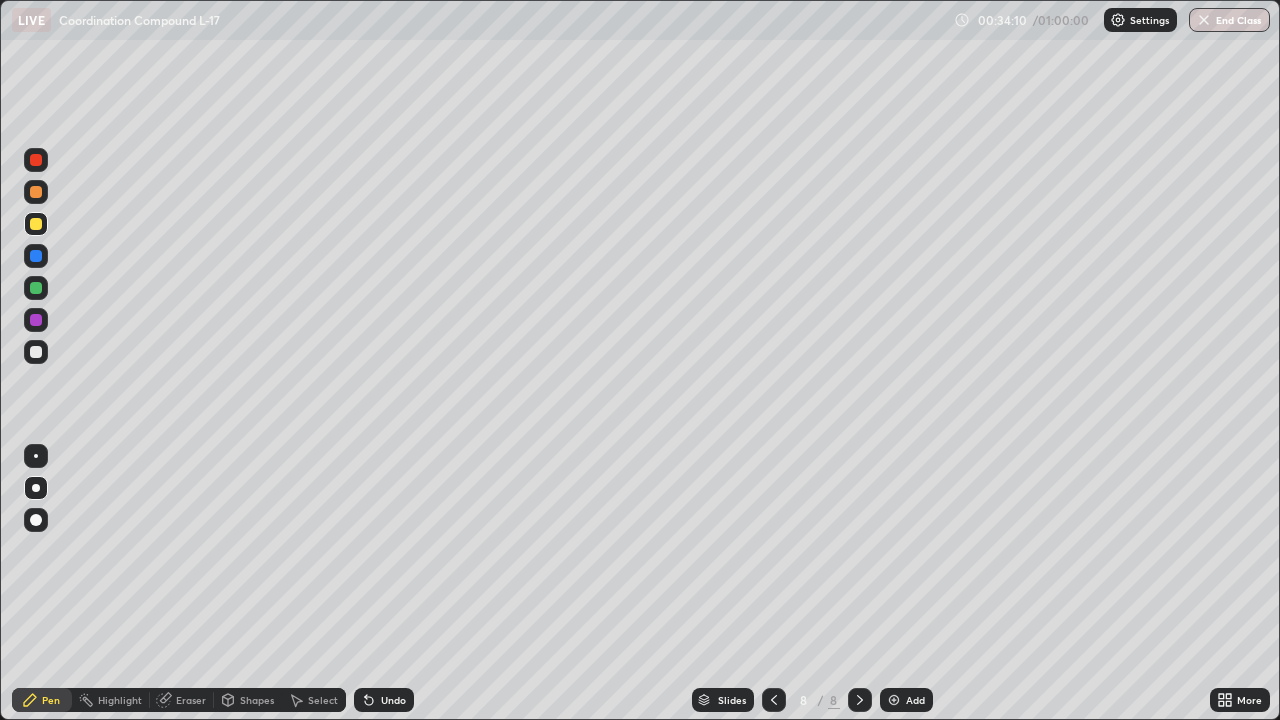 click at bounding box center [36, 224] 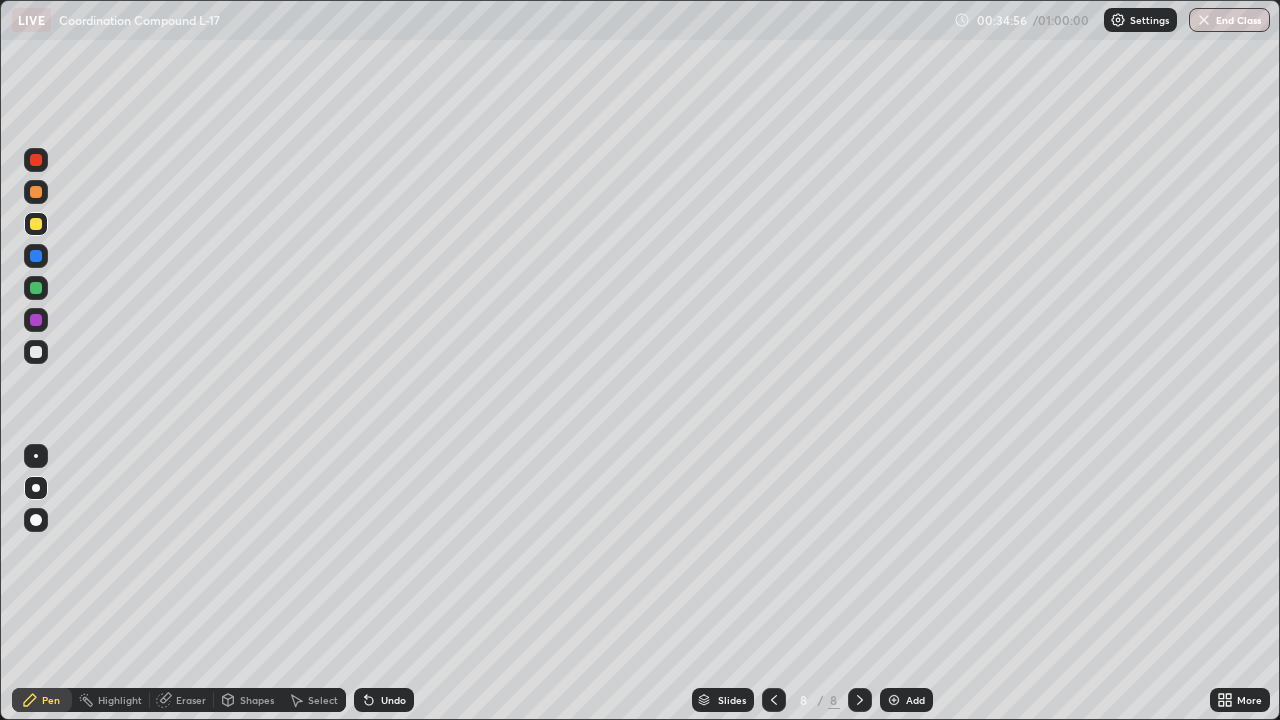 click at bounding box center (36, 352) 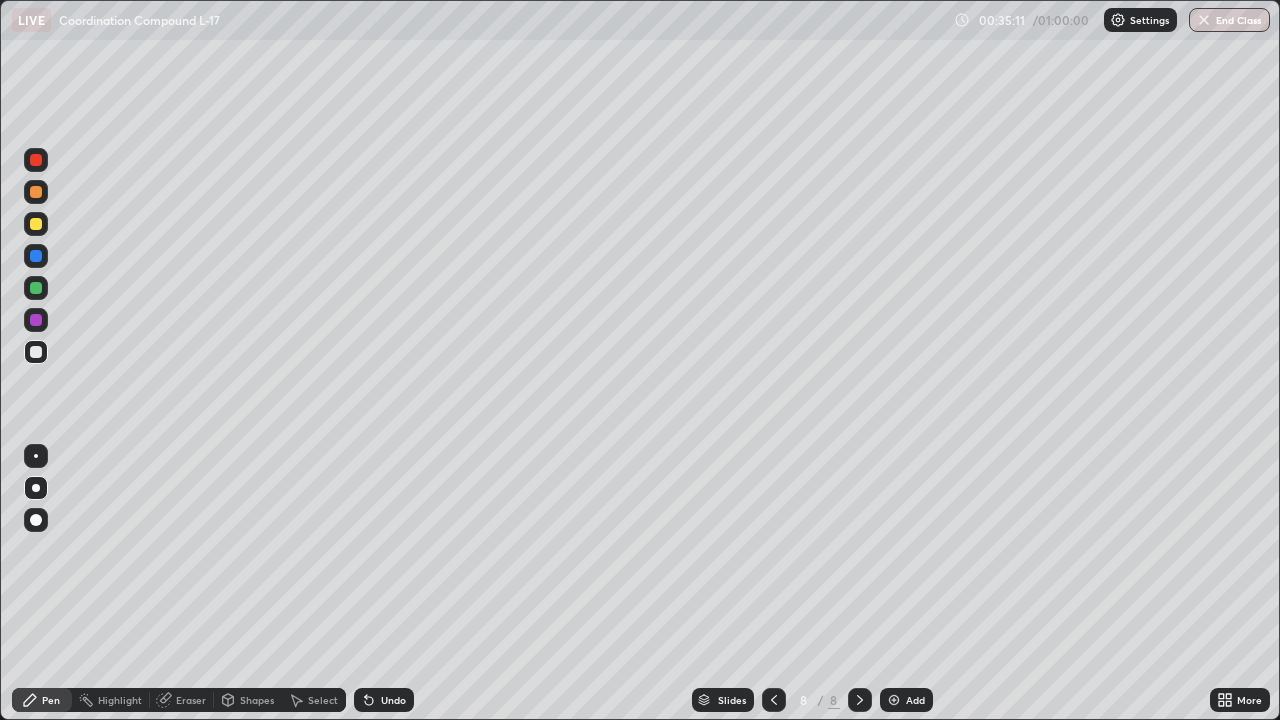 click at bounding box center (36, 288) 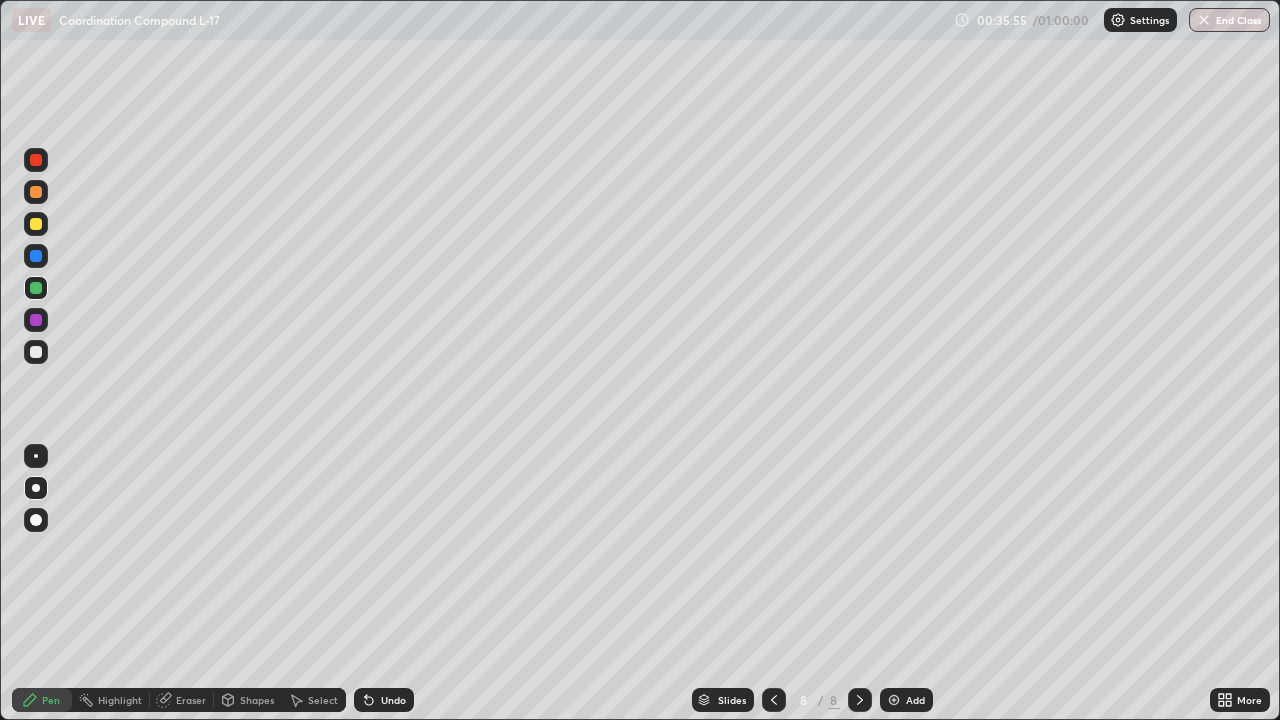 click at bounding box center (36, 352) 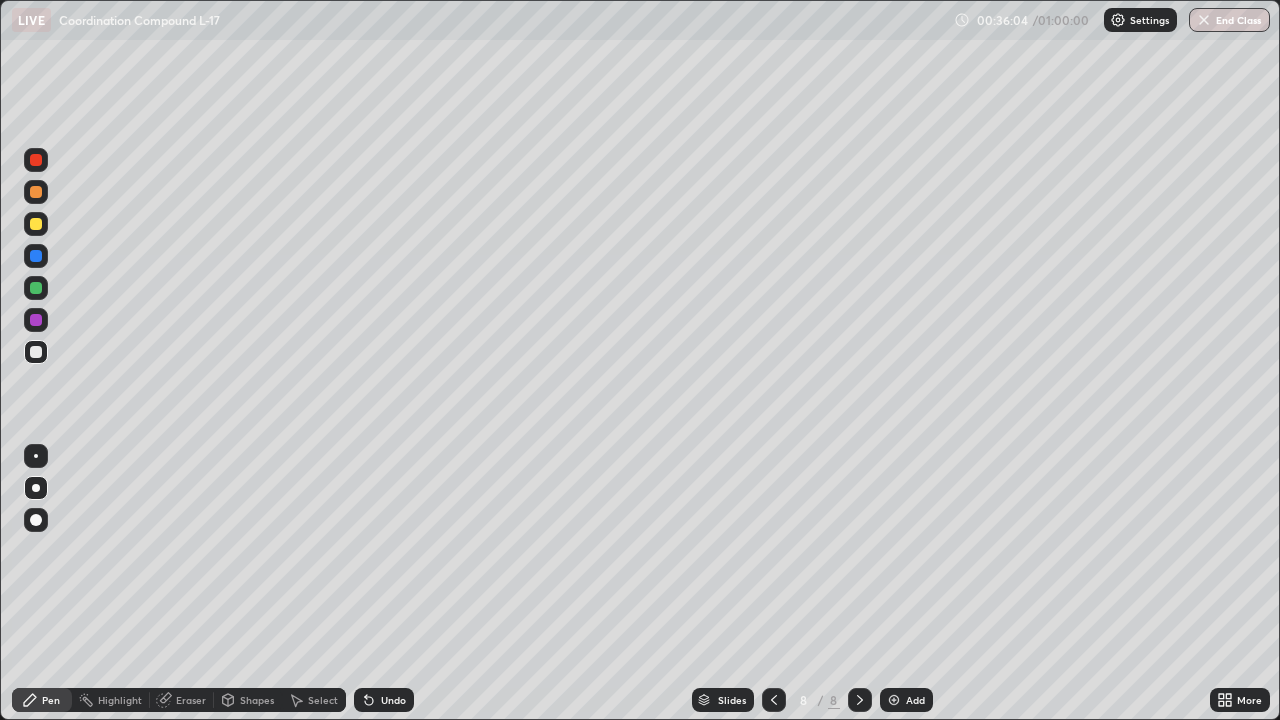 click on "Undo" at bounding box center (384, 700) 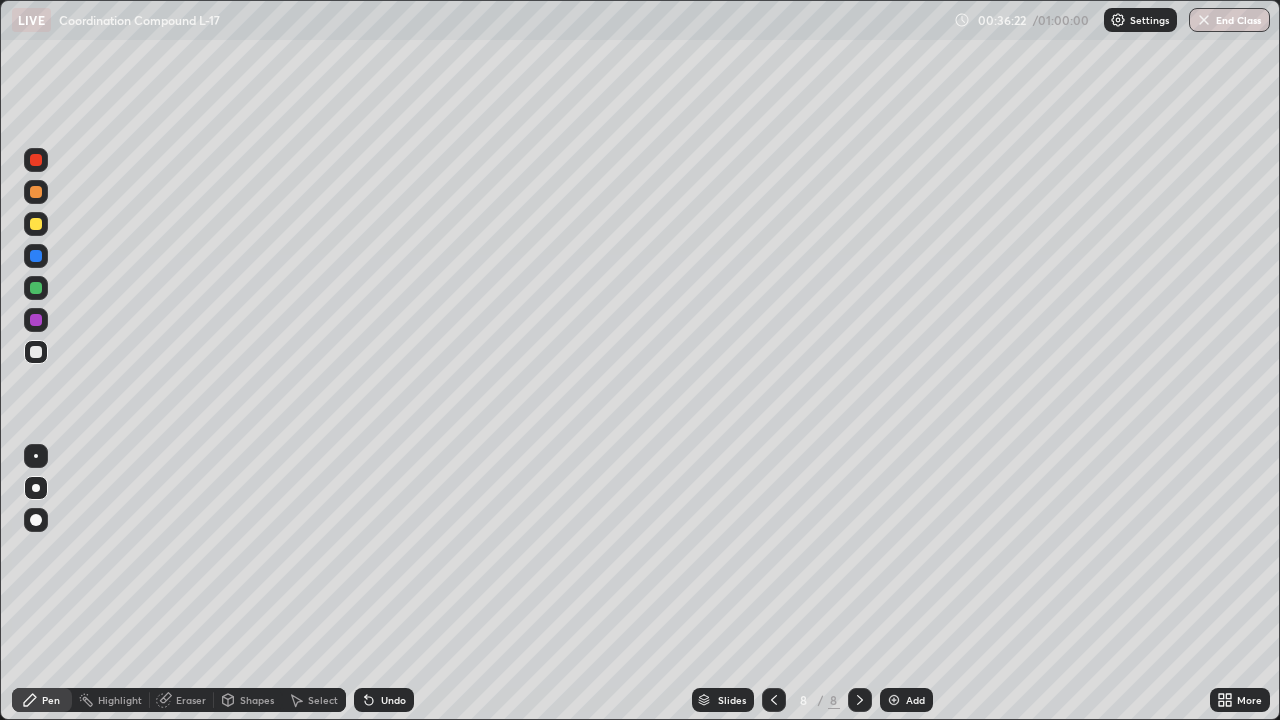click on "Undo" at bounding box center [393, 700] 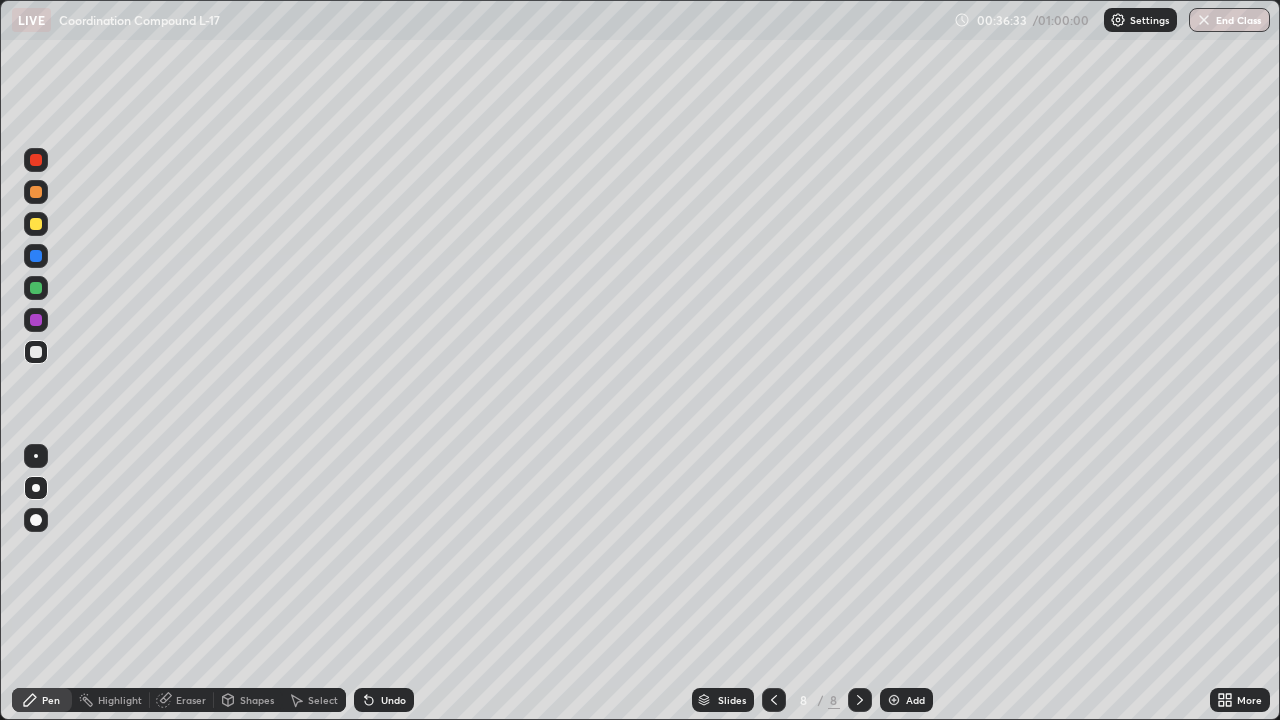 click on "Undo" at bounding box center [384, 700] 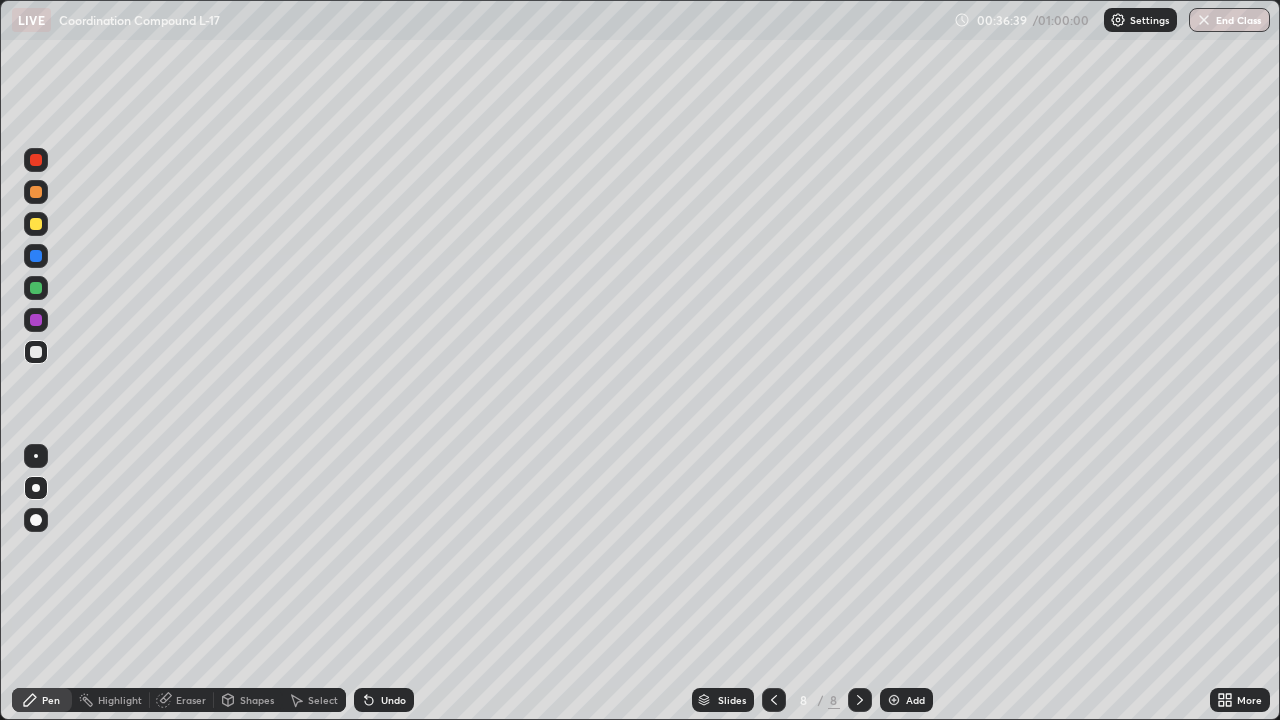 click on "Undo" at bounding box center (393, 700) 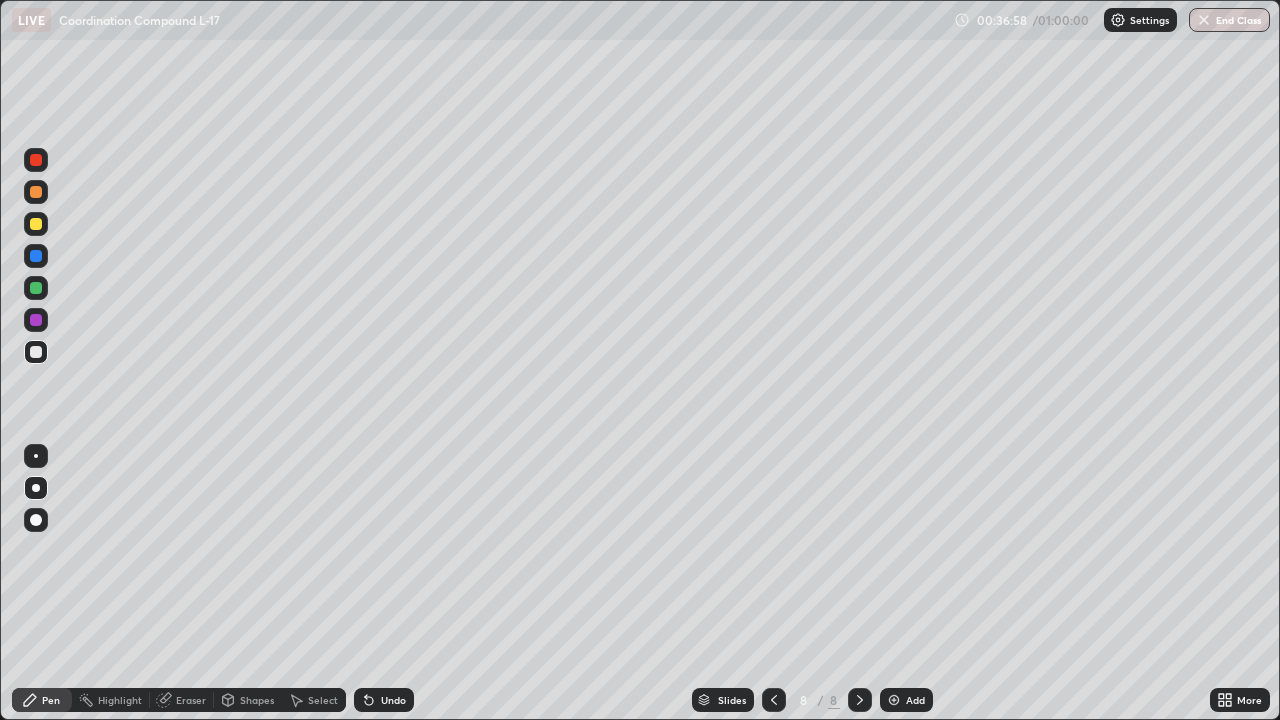 click 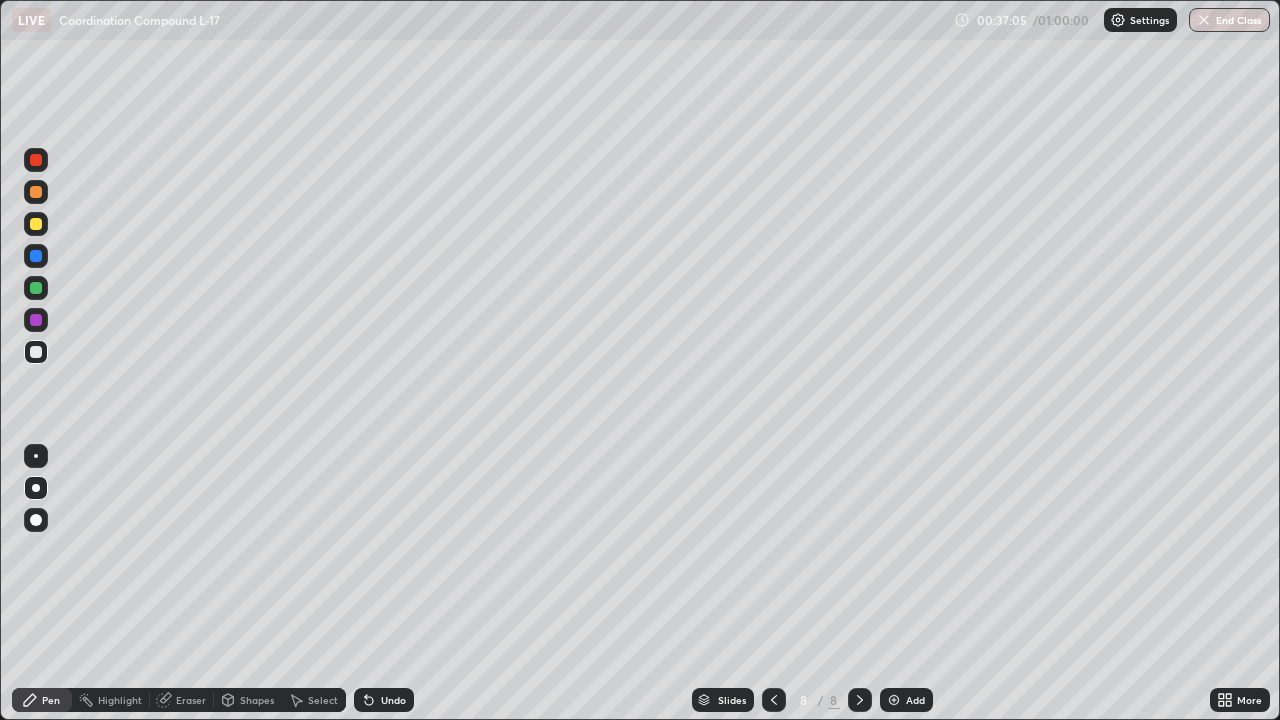 click 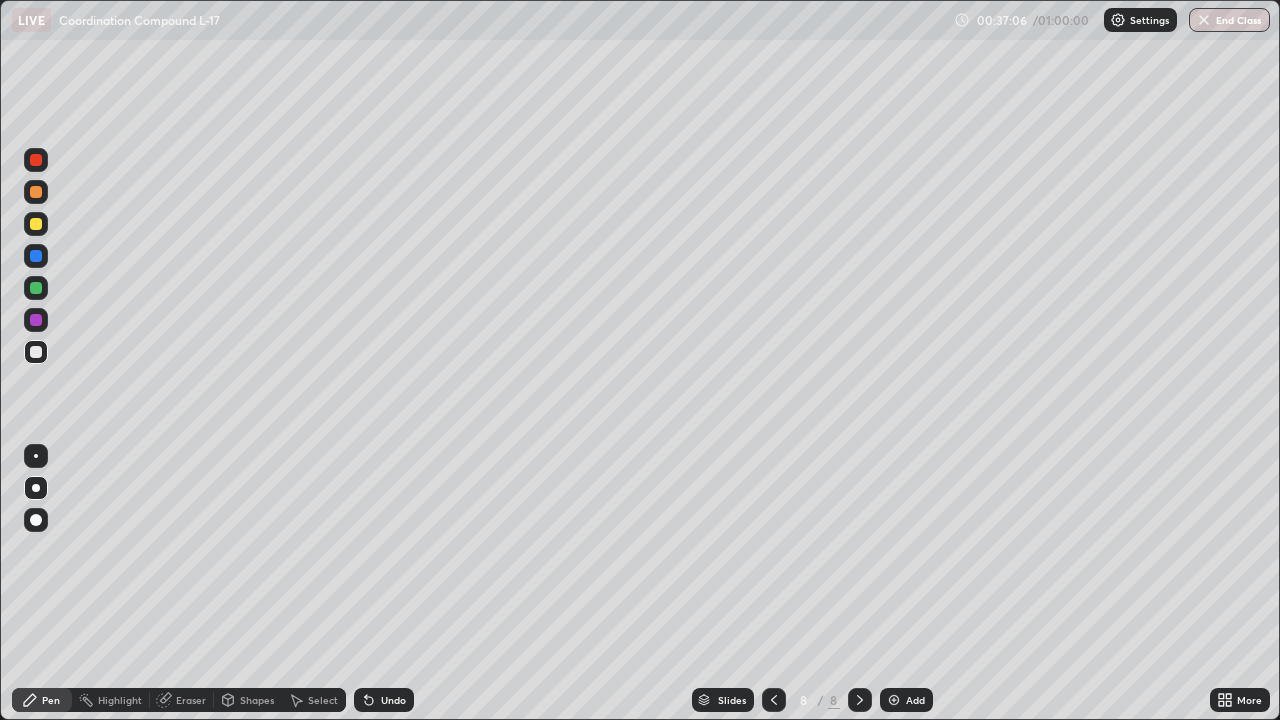 click 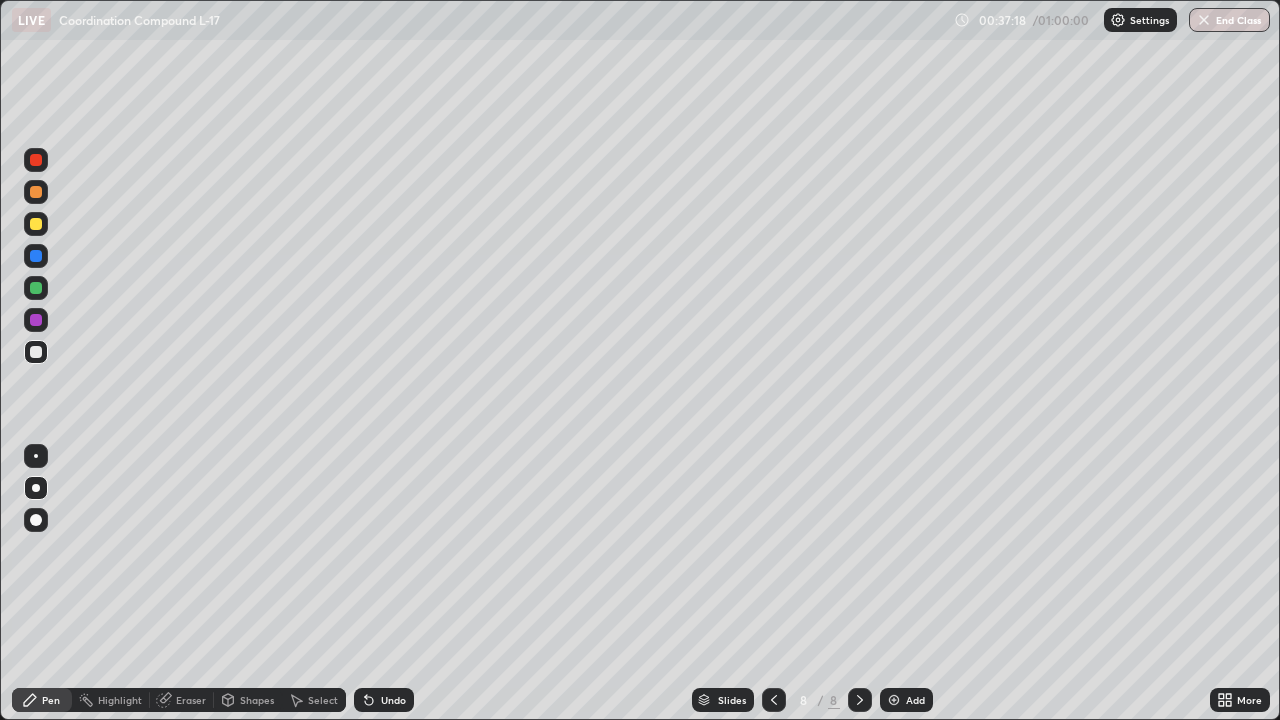 click at bounding box center [36, 288] 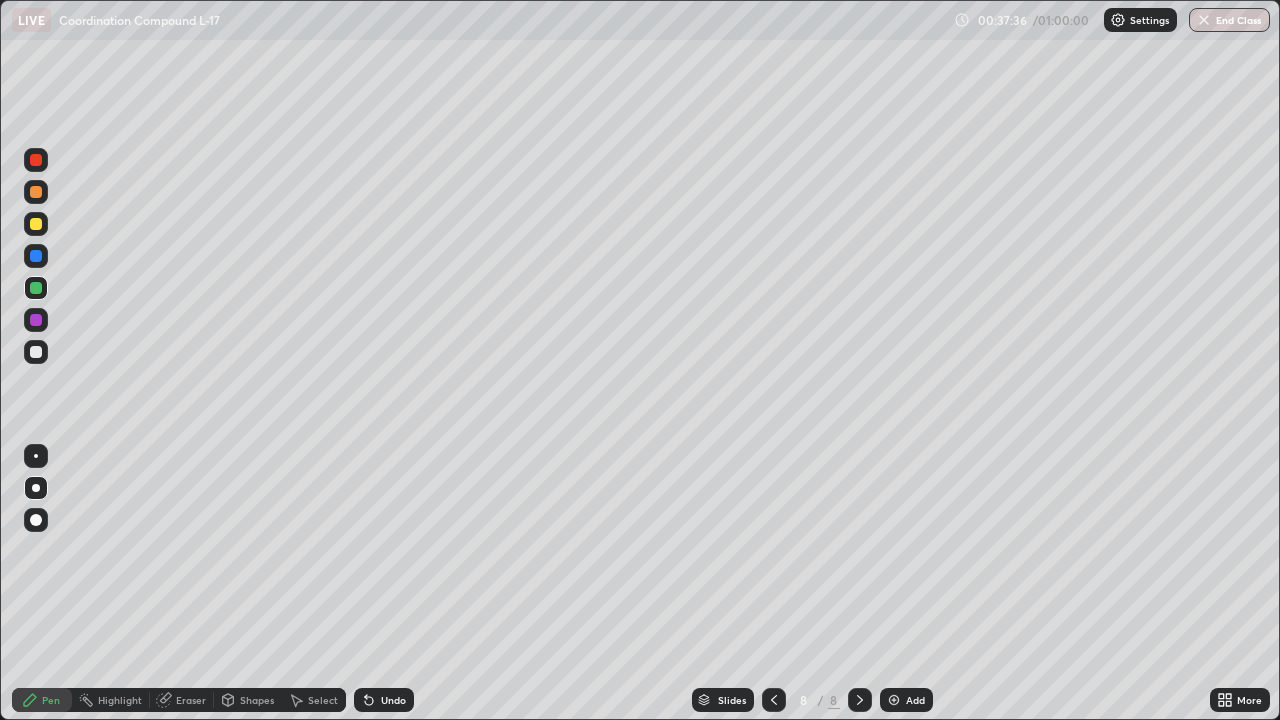 click 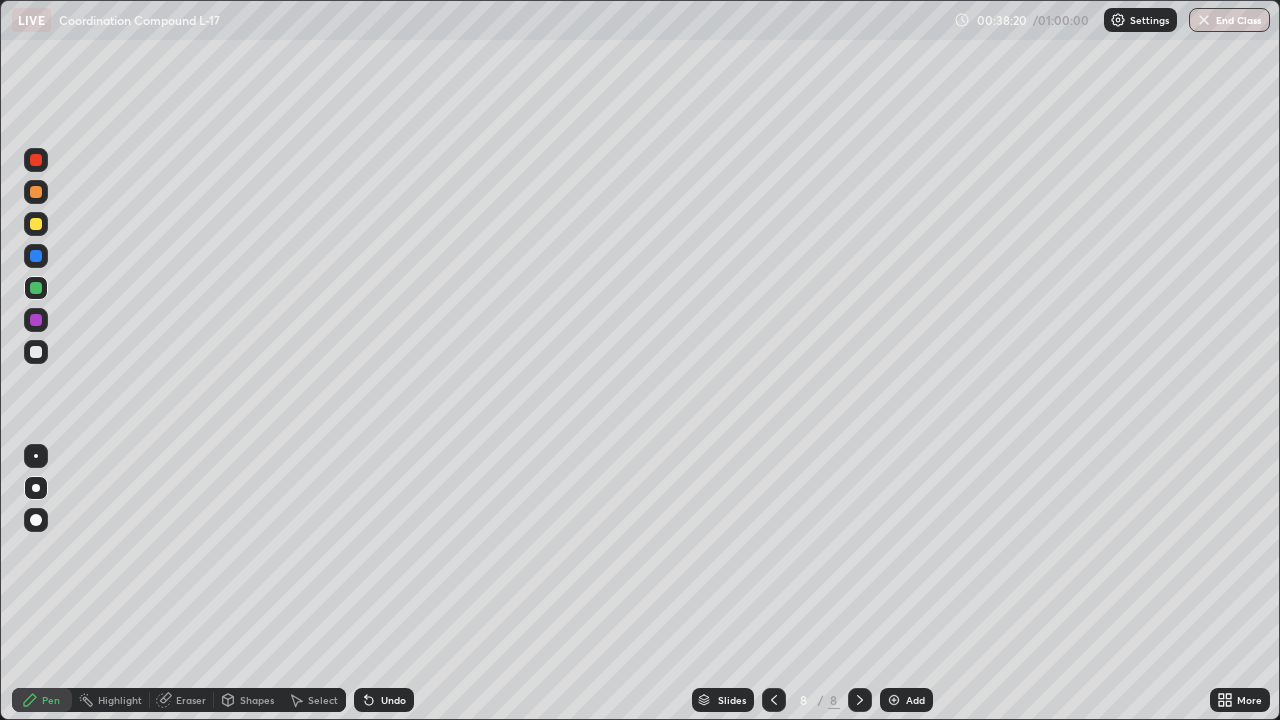 click at bounding box center (36, 224) 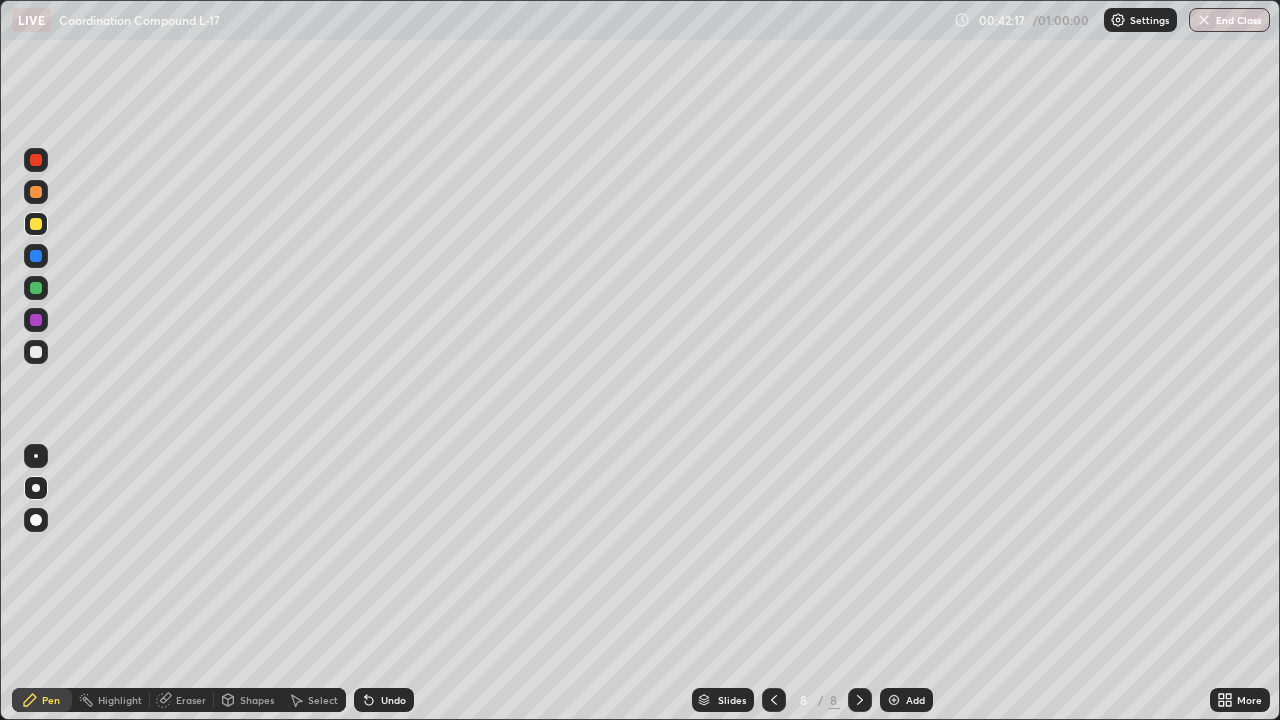 click at bounding box center [36, 352] 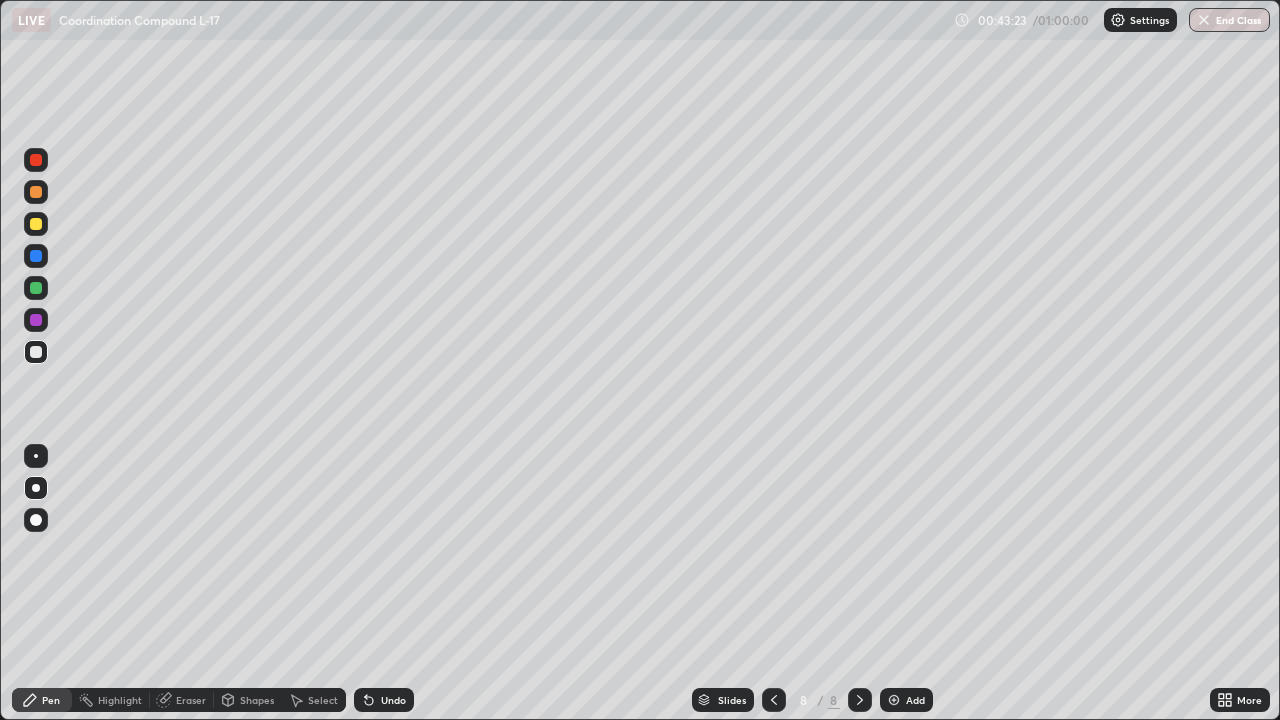 click at bounding box center [894, 700] 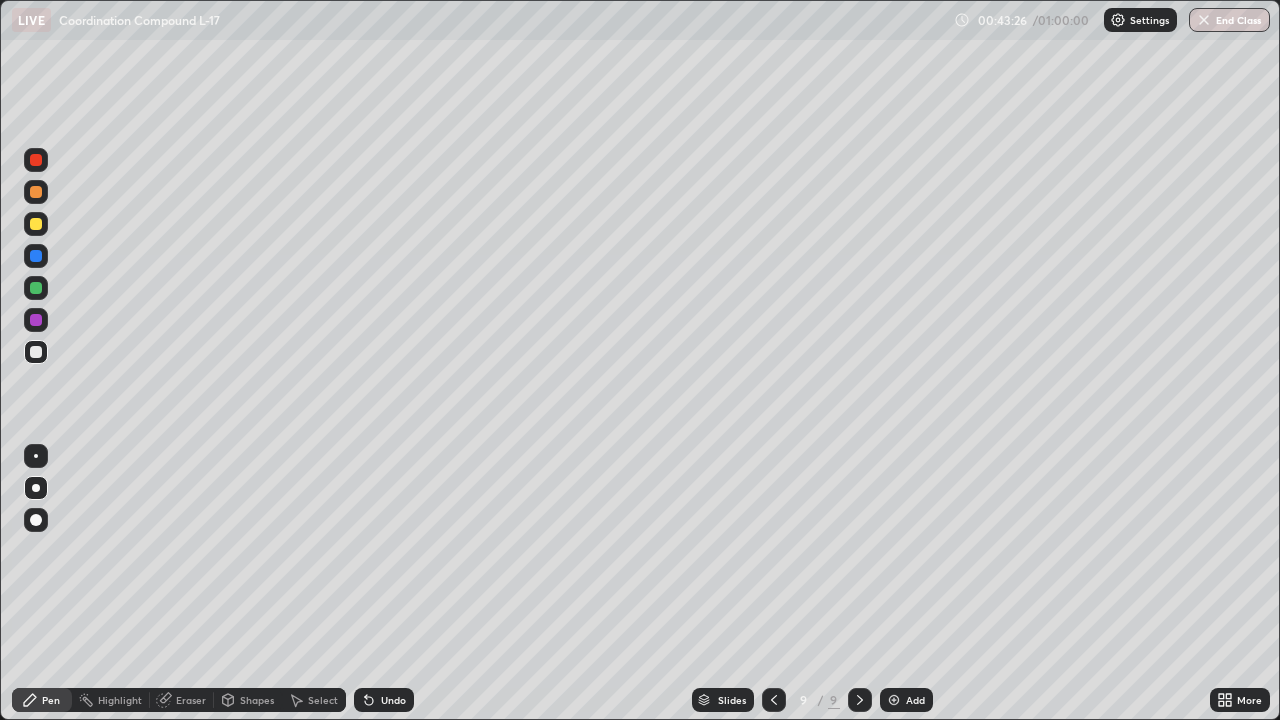 click at bounding box center (36, 352) 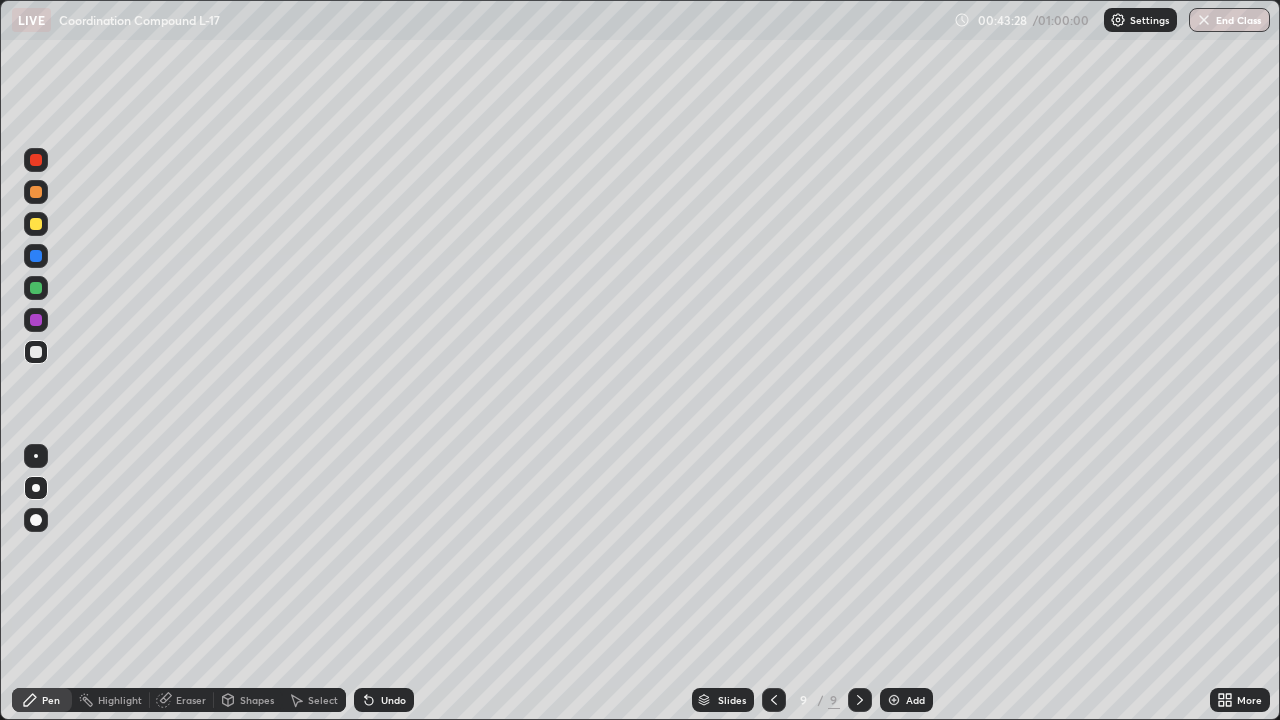 click on "Undo" at bounding box center [393, 700] 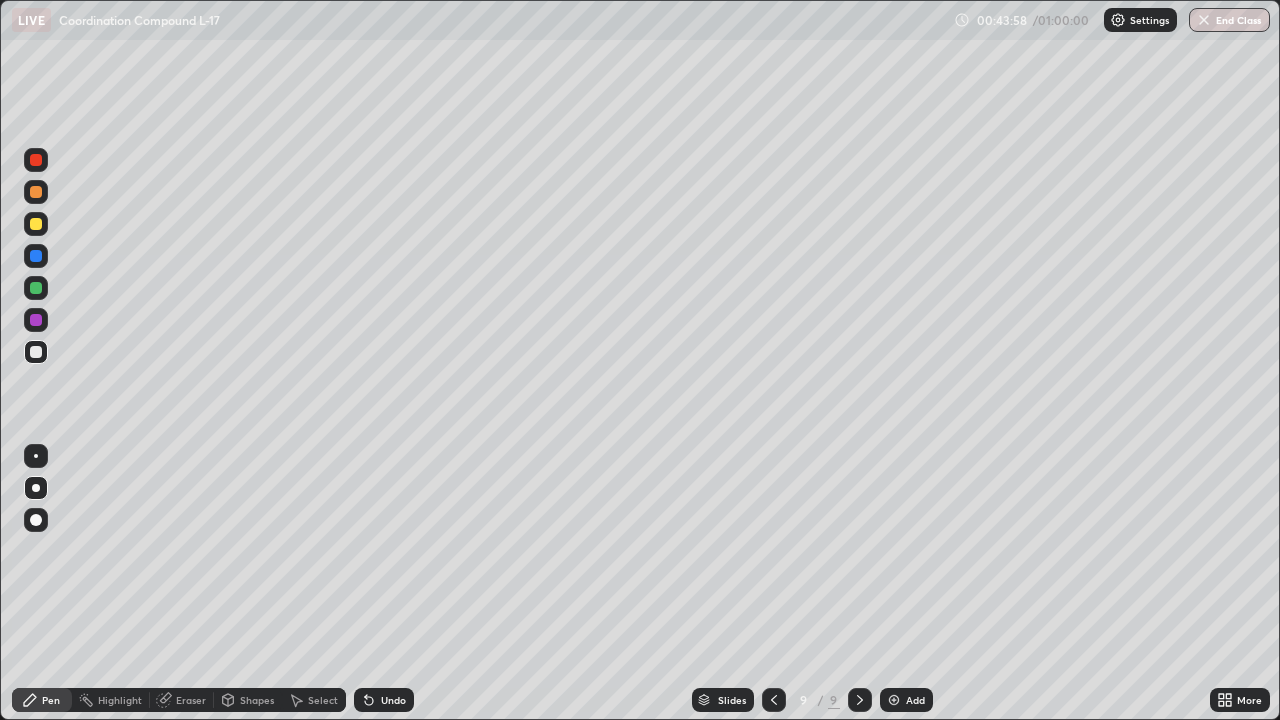click at bounding box center (36, 288) 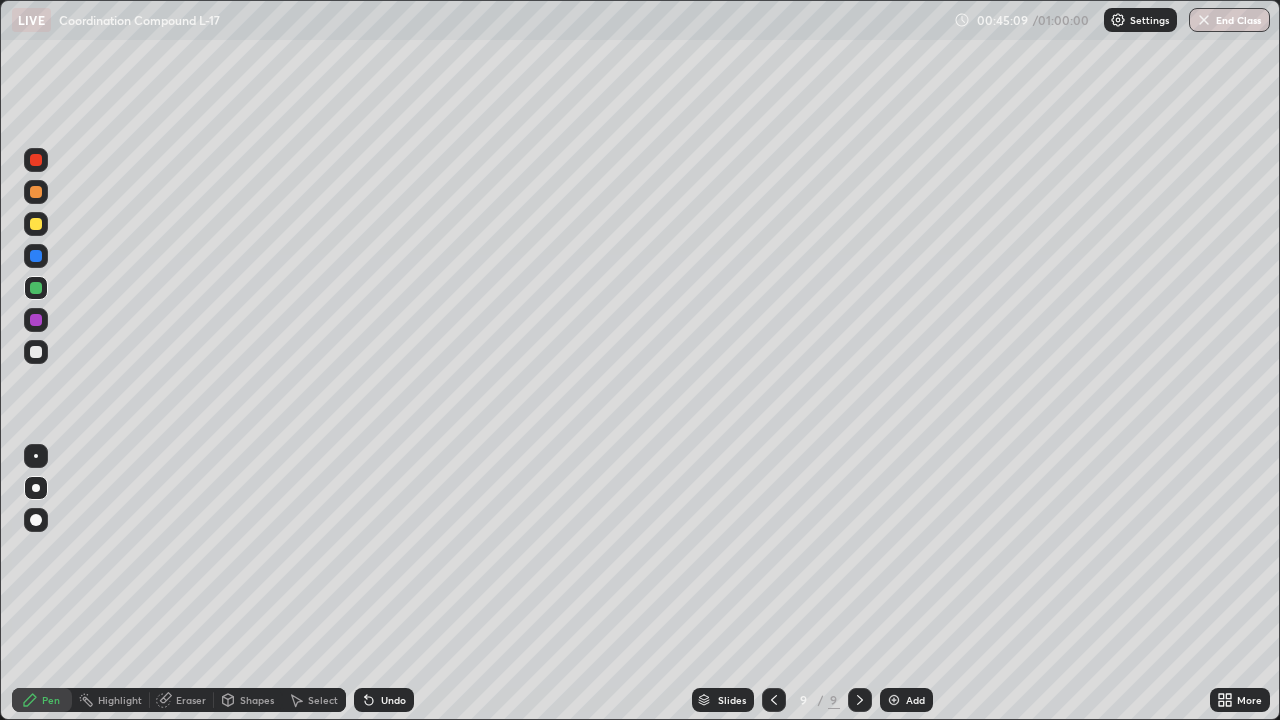 click at bounding box center (36, 288) 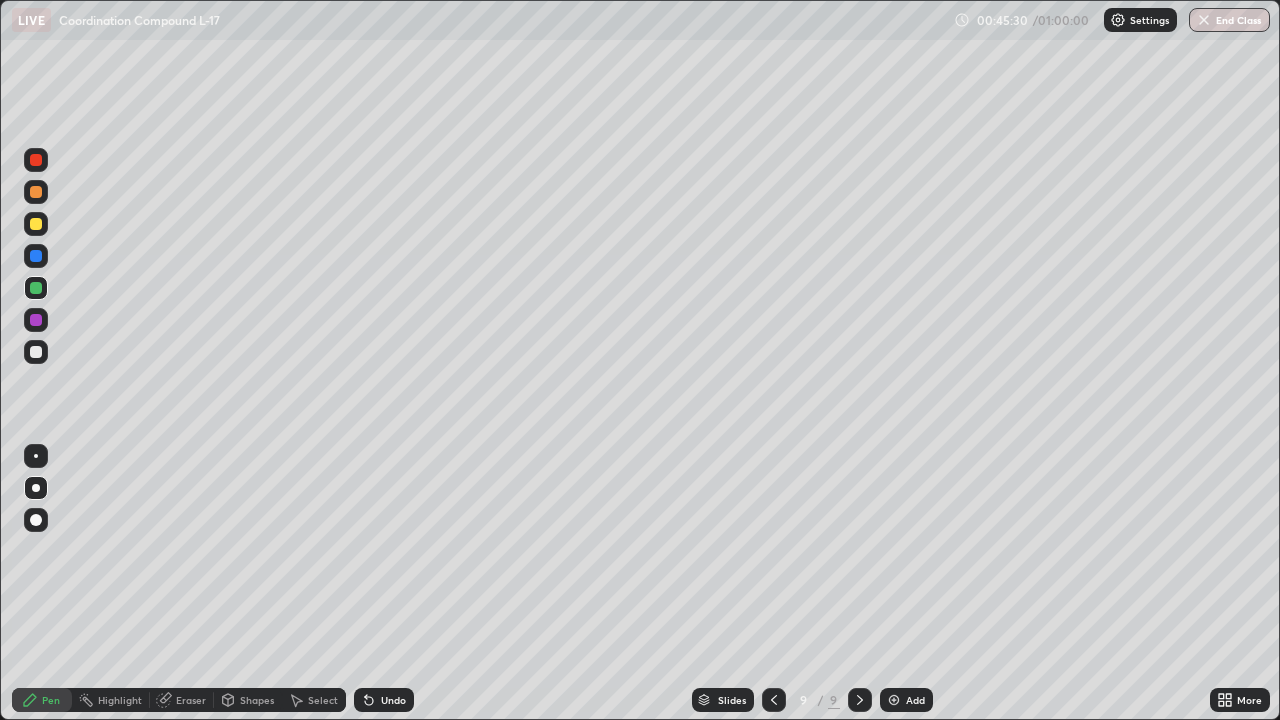 click at bounding box center [36, 352] 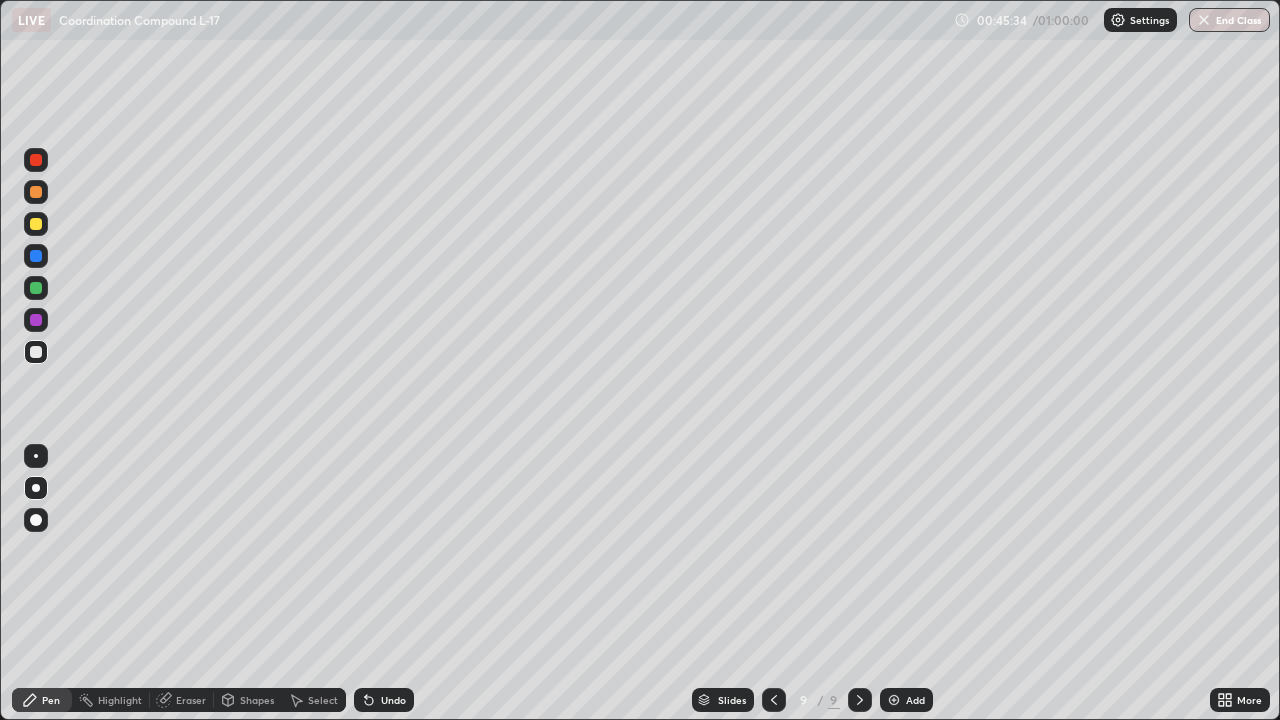 click on "Undo" at bounding box center [384, 700] 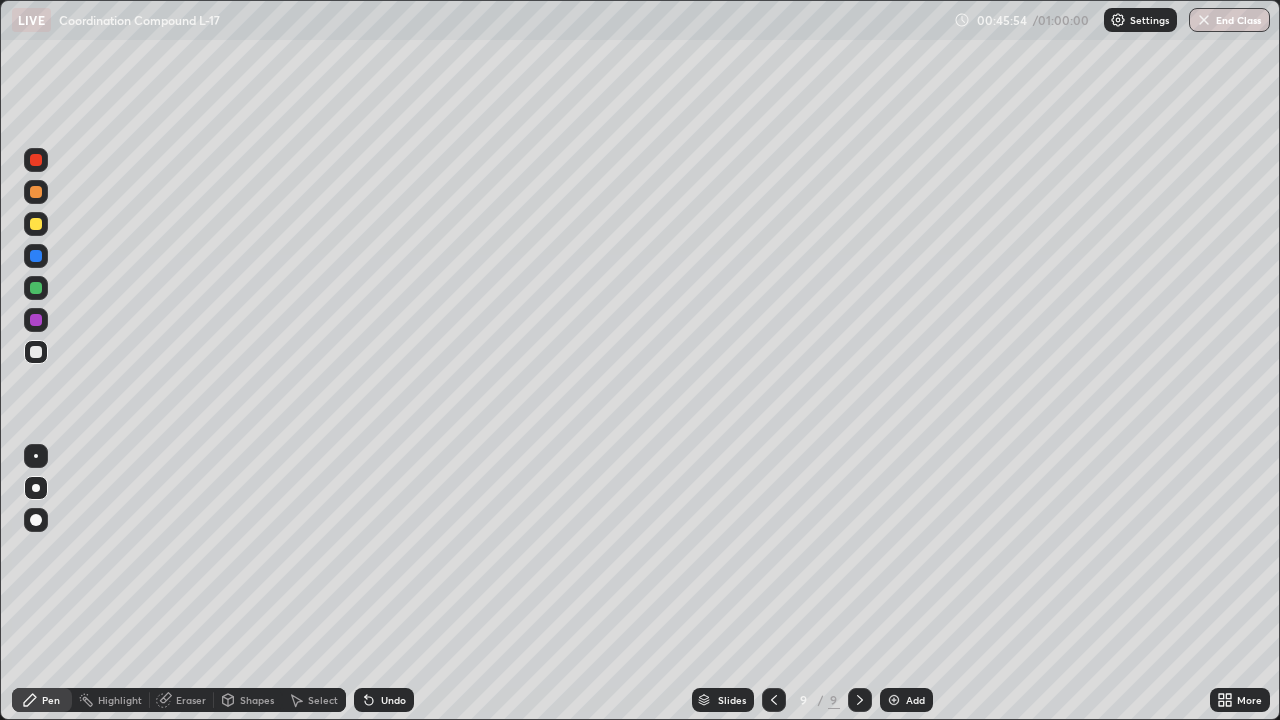 click on "Undo" at bounding box center (384, 700) 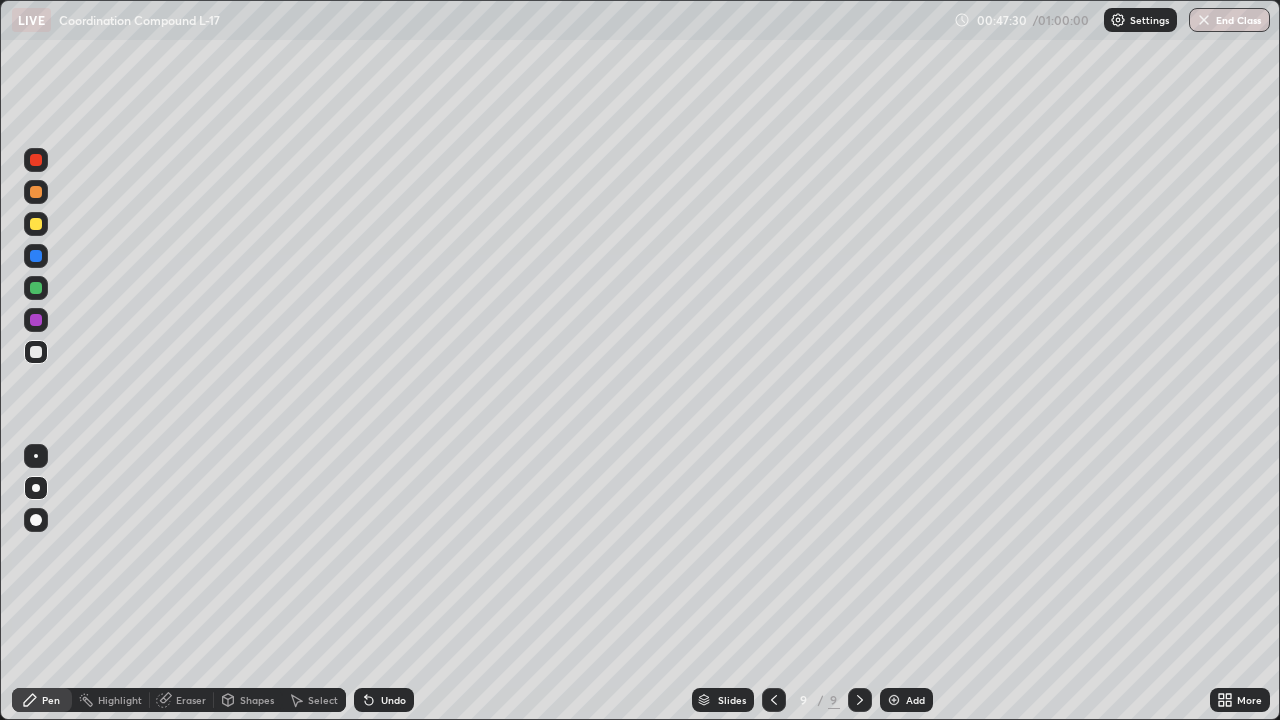 click at bounding box center (36, 224) 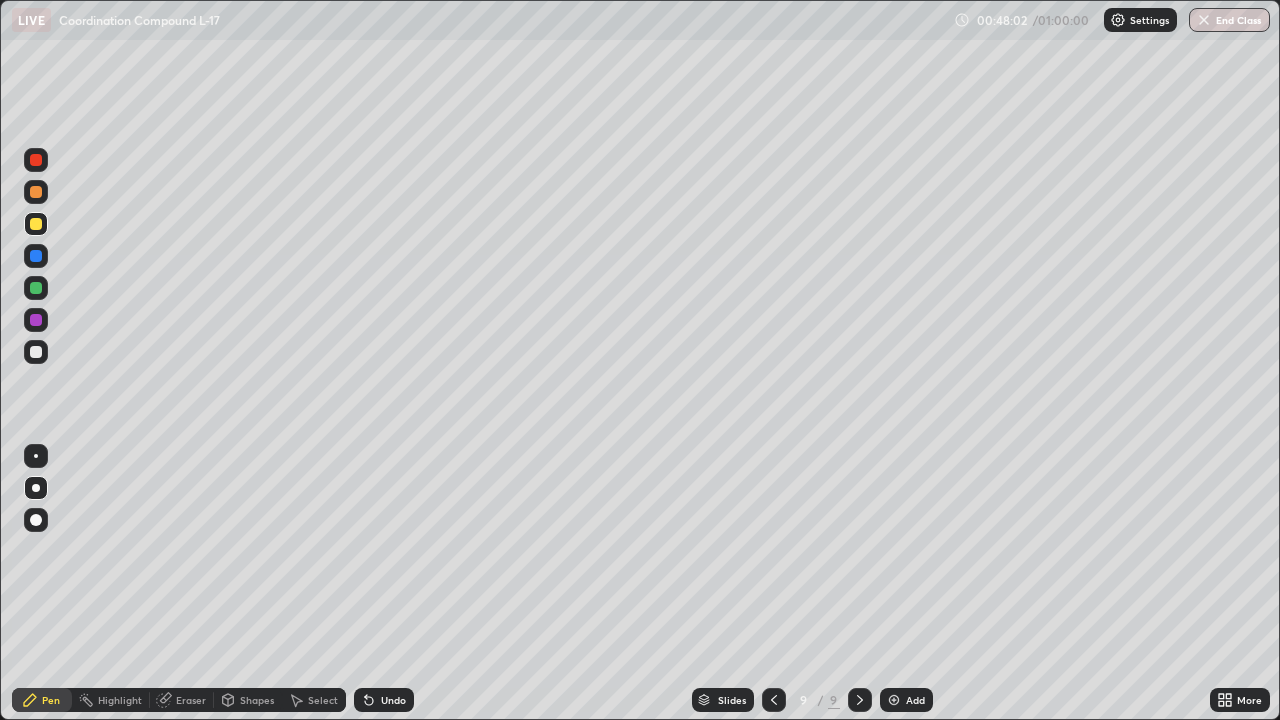 click on "Undo" at bounding box center [384, 700] 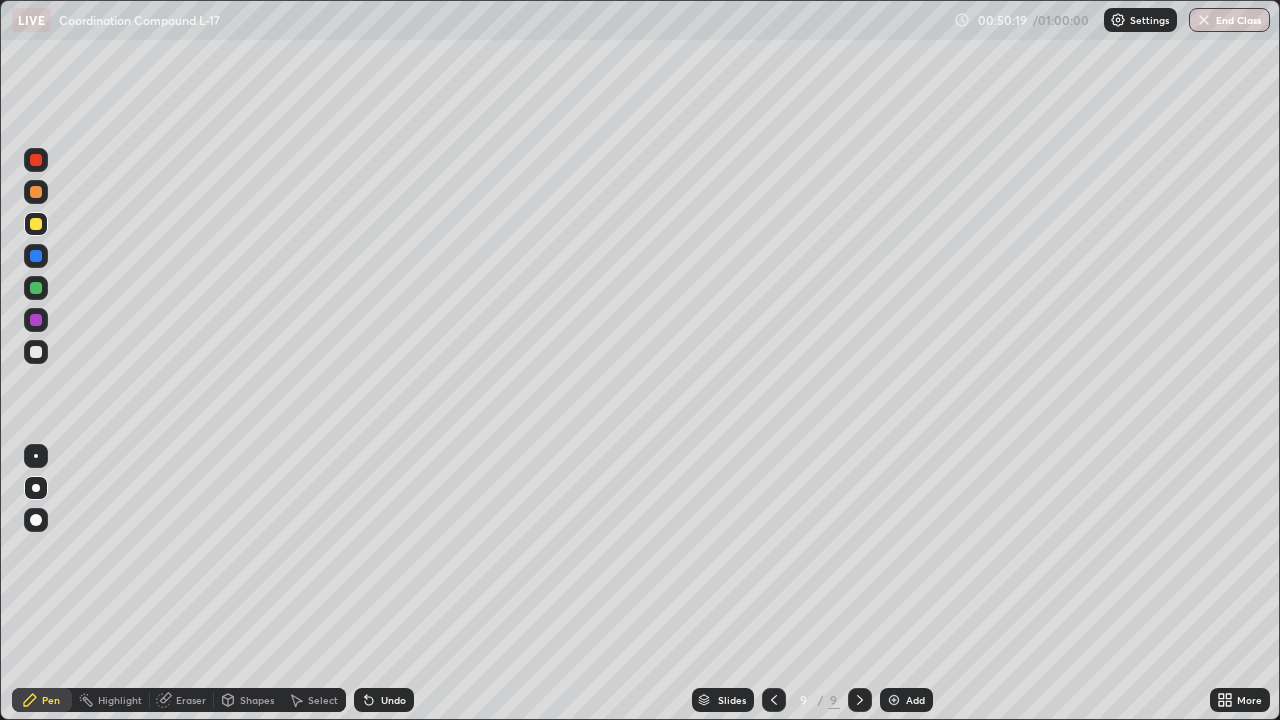 click at bounding box center (36, 352) 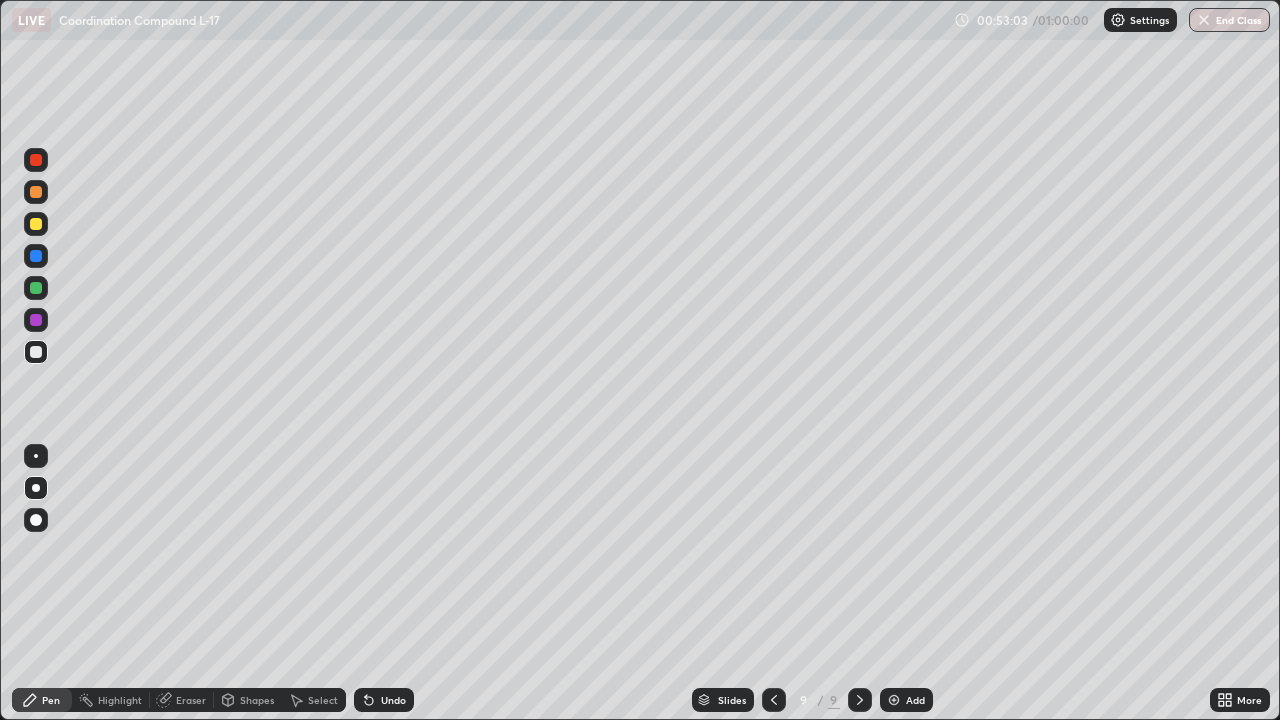 click at bounding box center (860, 700) 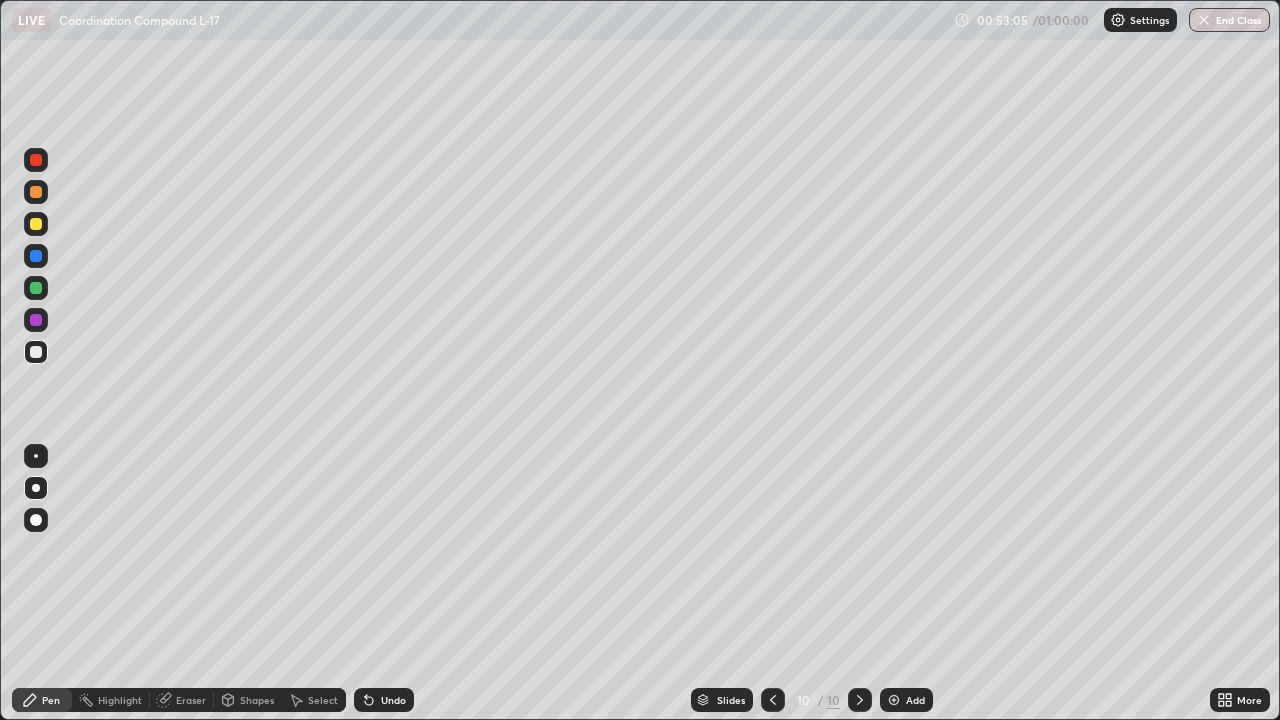 click at bounding box center (36, 288) 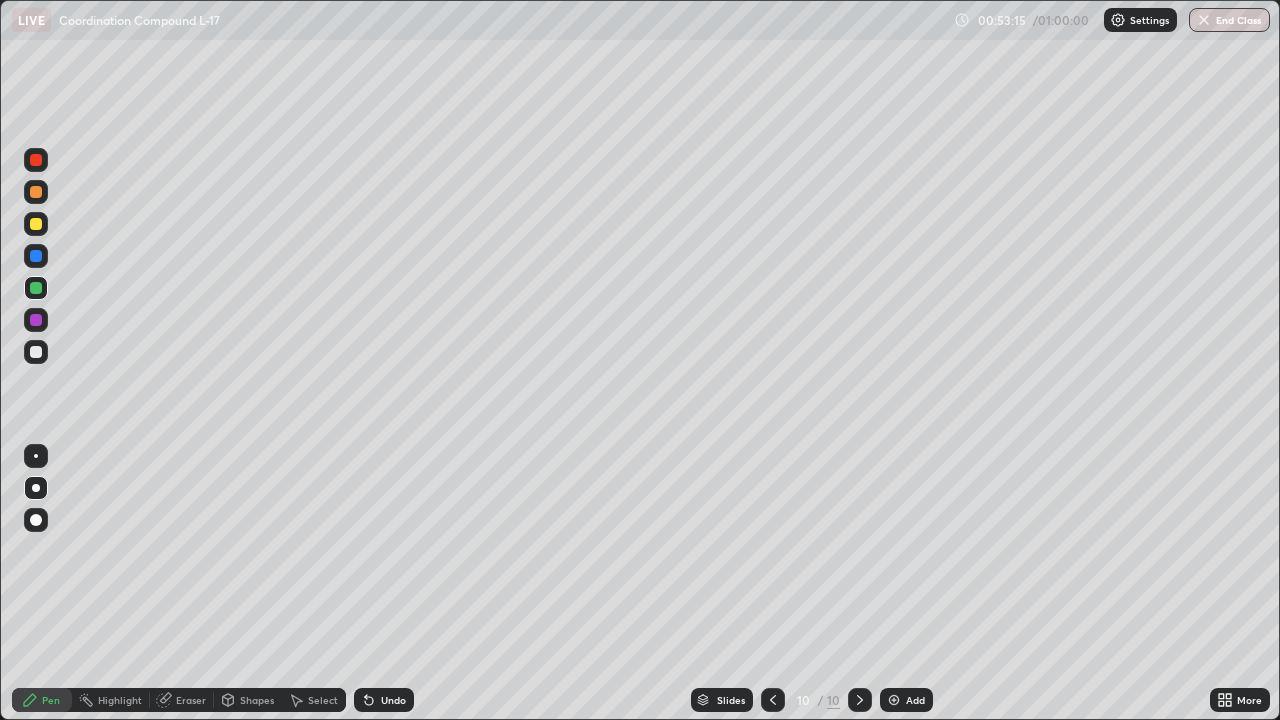 click on "Undo" at bounding box center [384, 700] 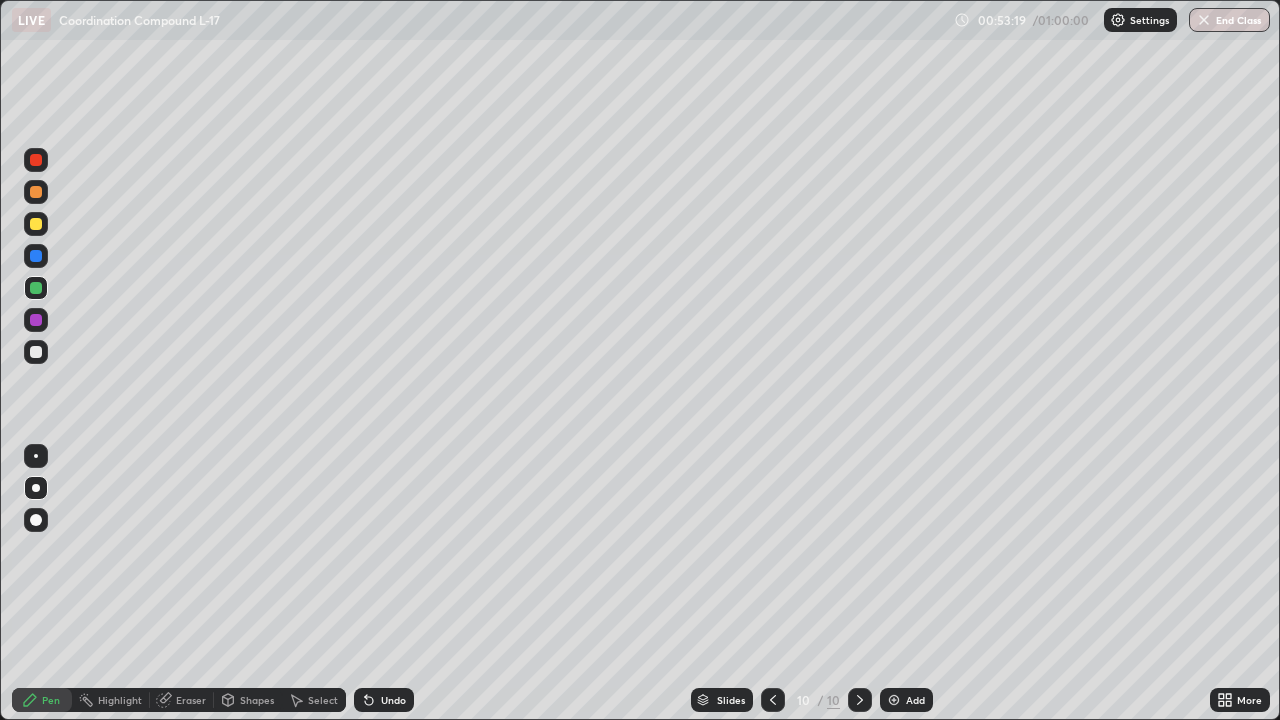 click on "Eraser" at bounding box center [191, 700] 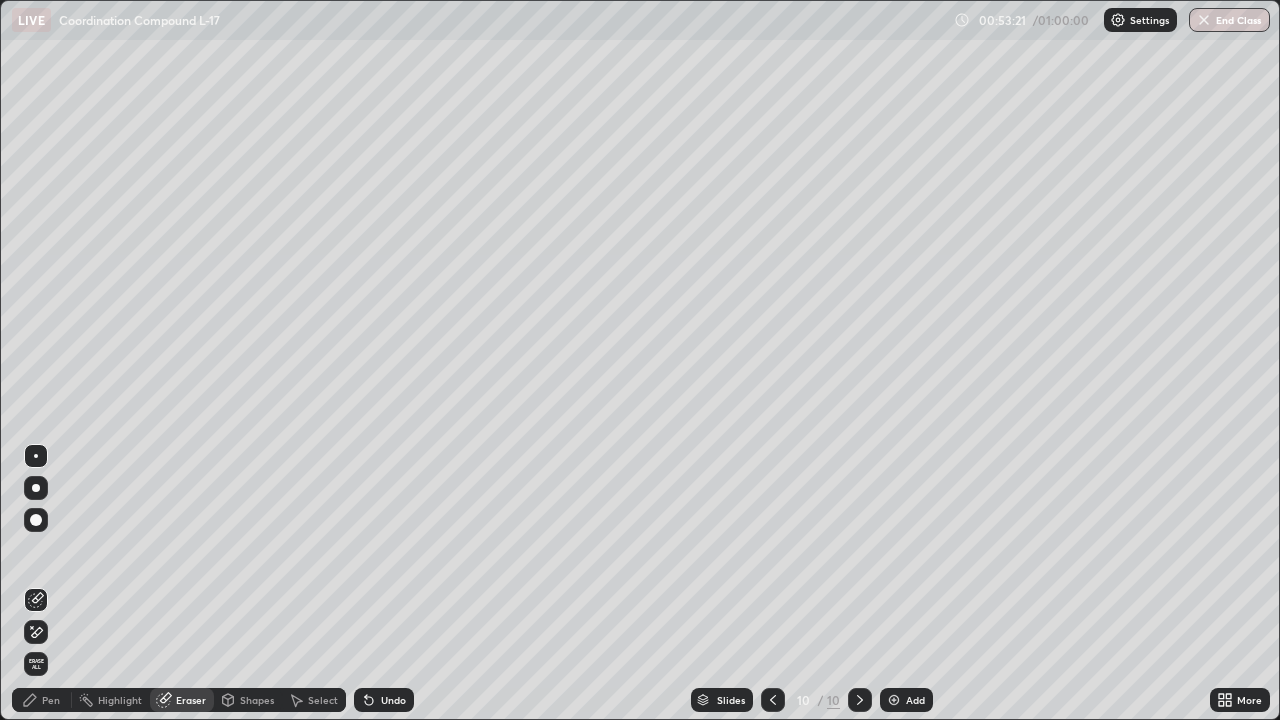 click on "Pen" at bounding box center [42, 700] 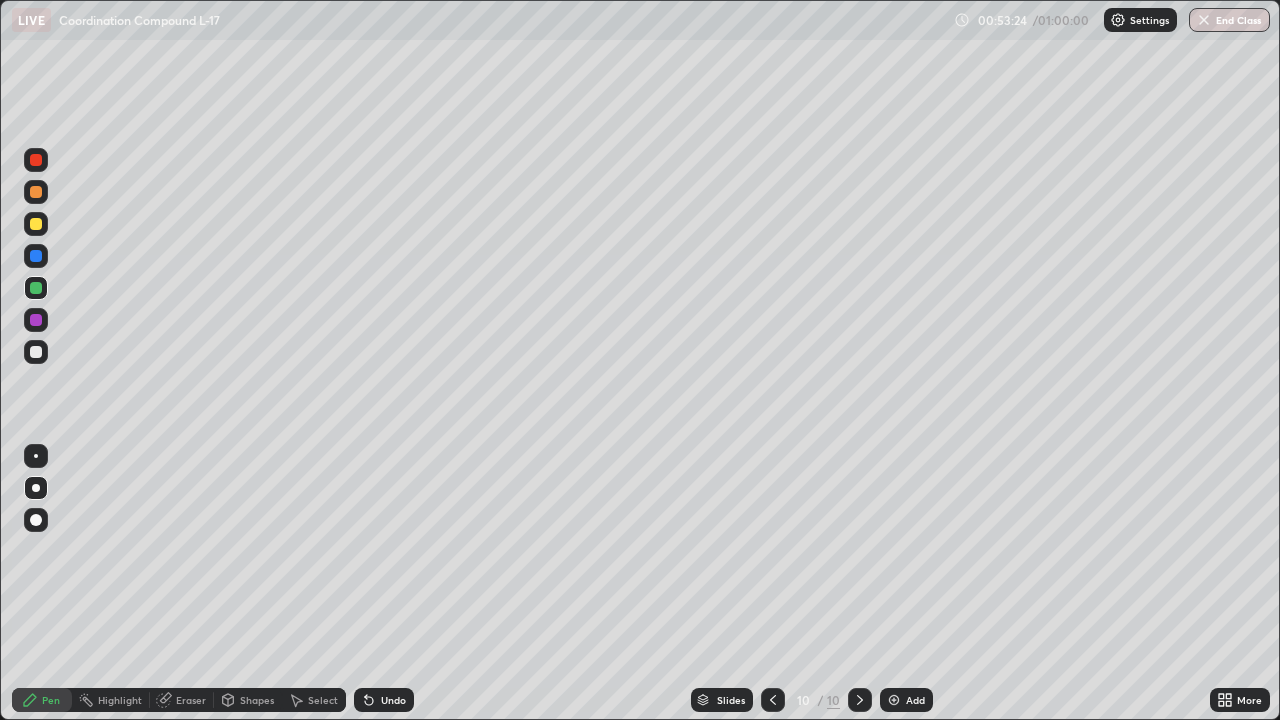 click 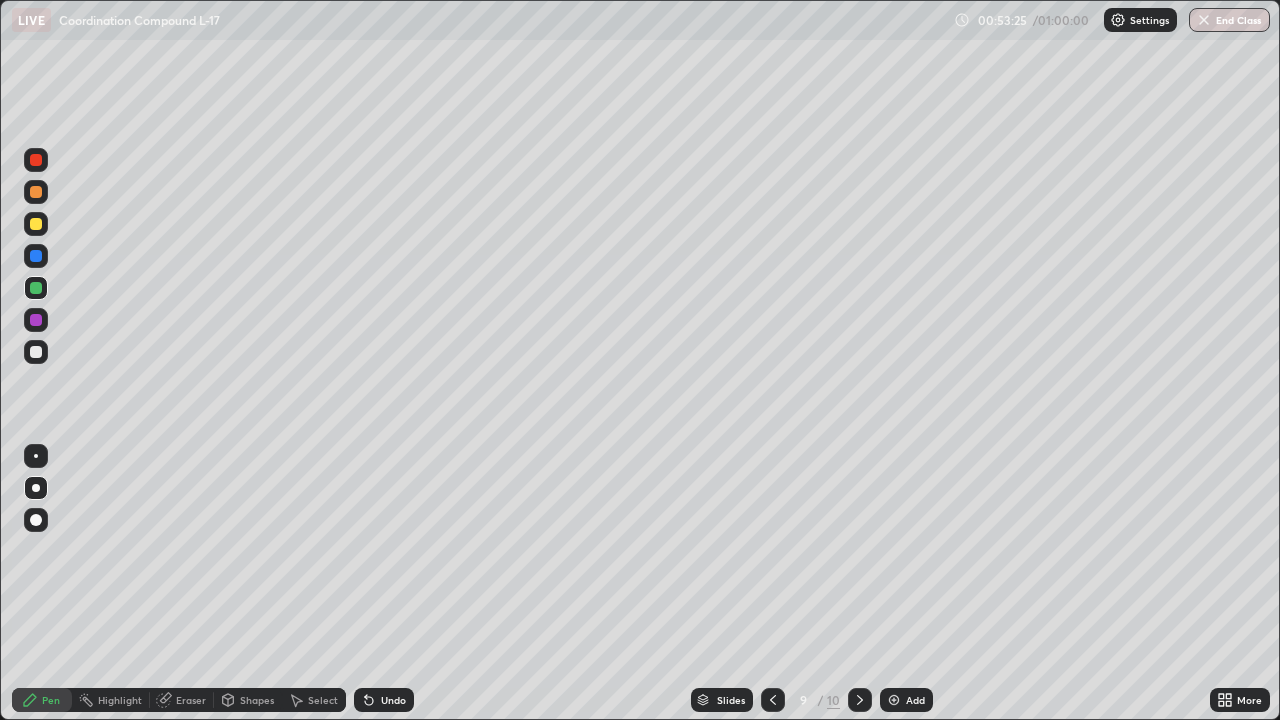 click 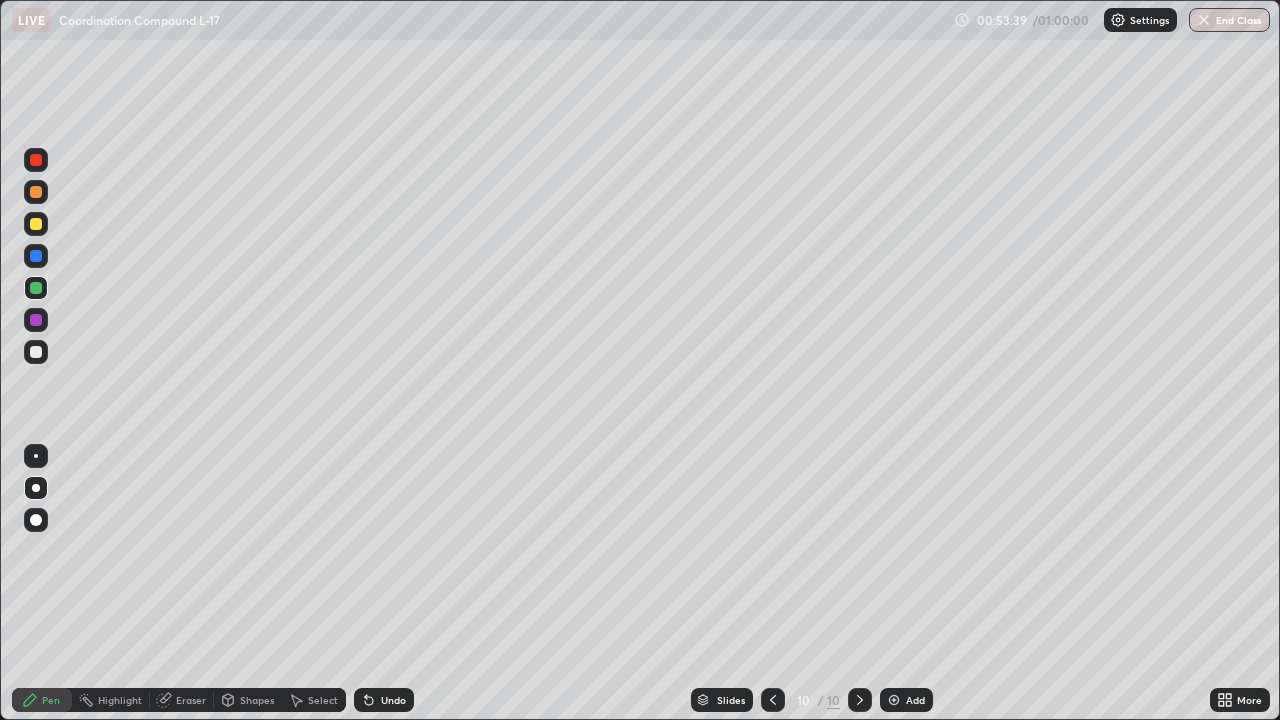 click at bounding box center (36, 352) 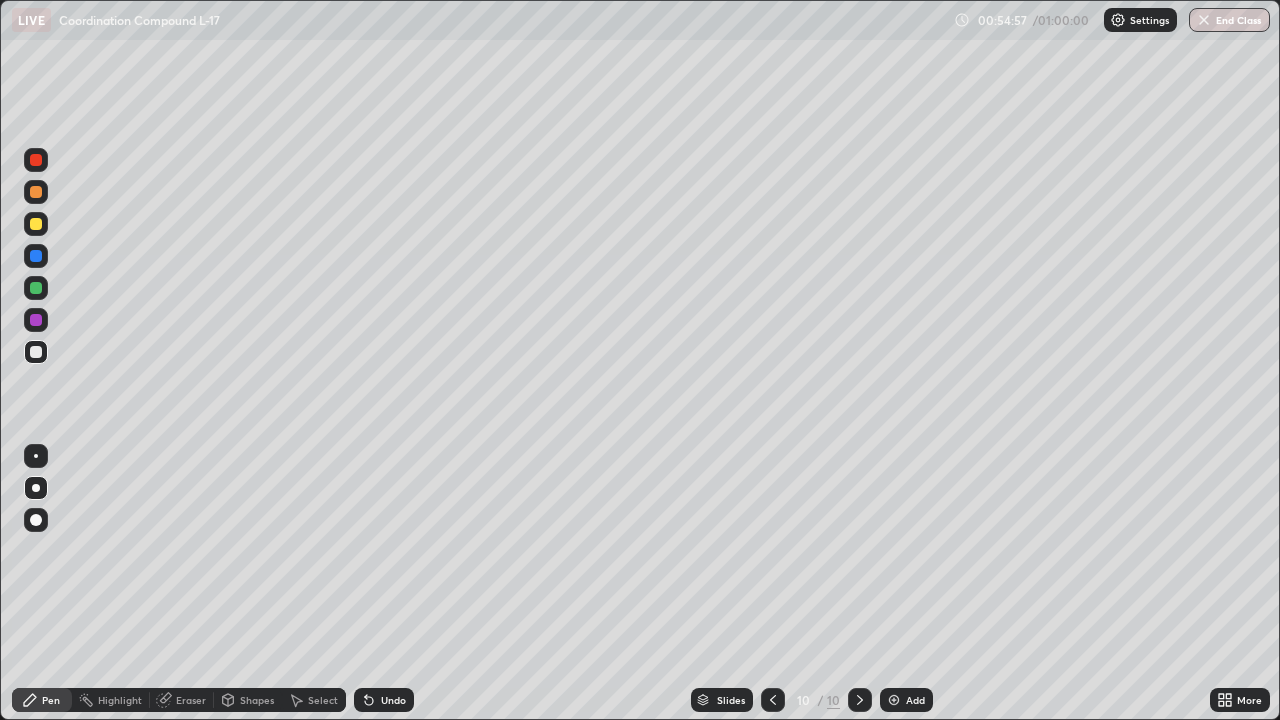 click at bounding box center (894, 700) 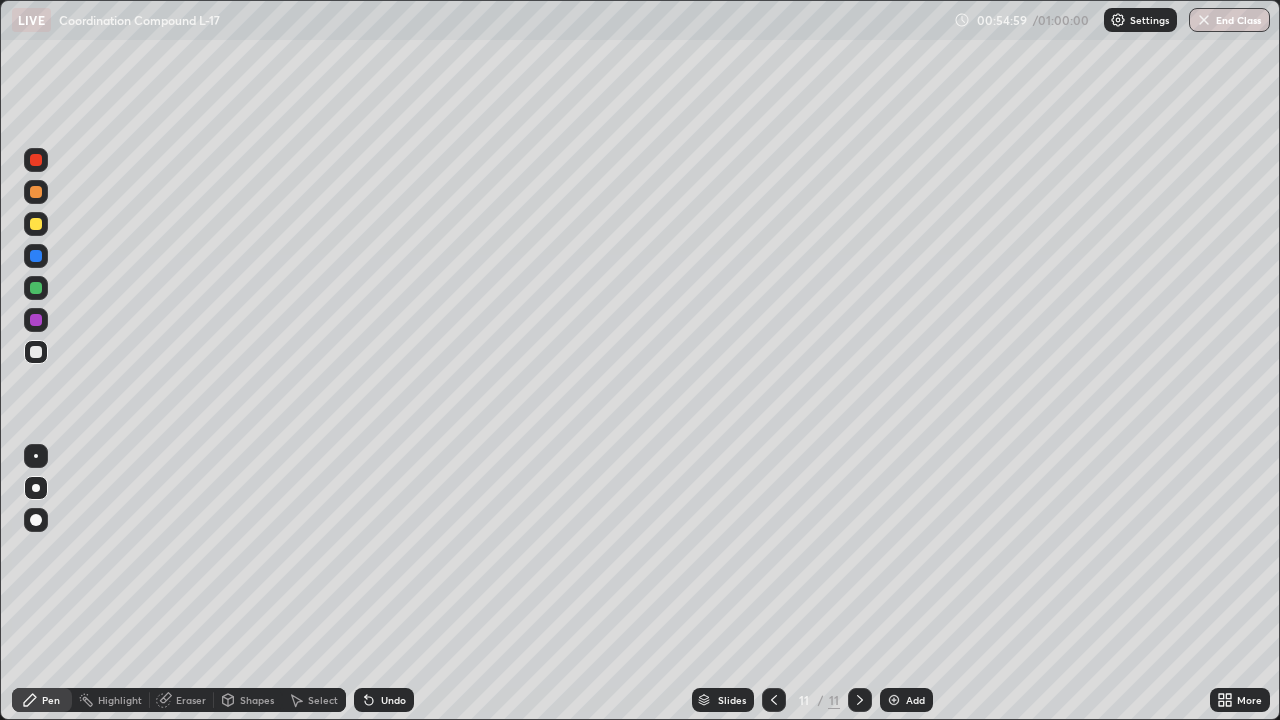 click at bounding box center [36, 224] 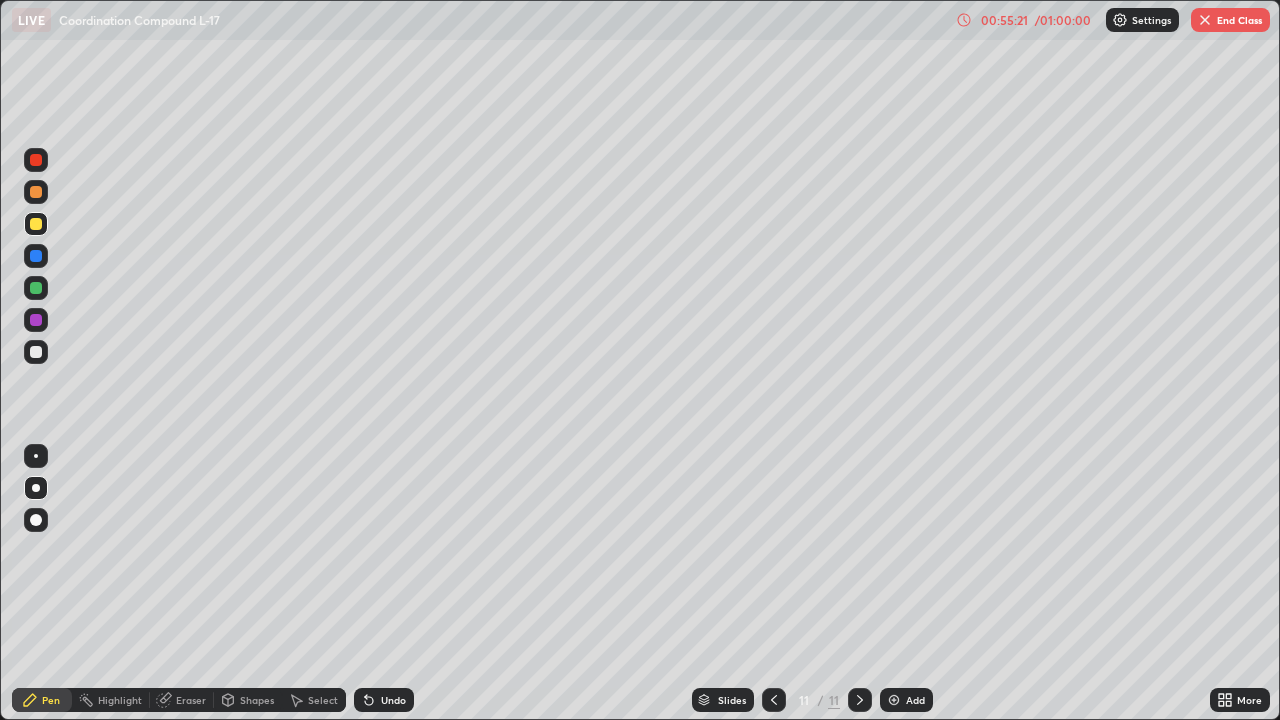 click at bounding box center [36, 352] 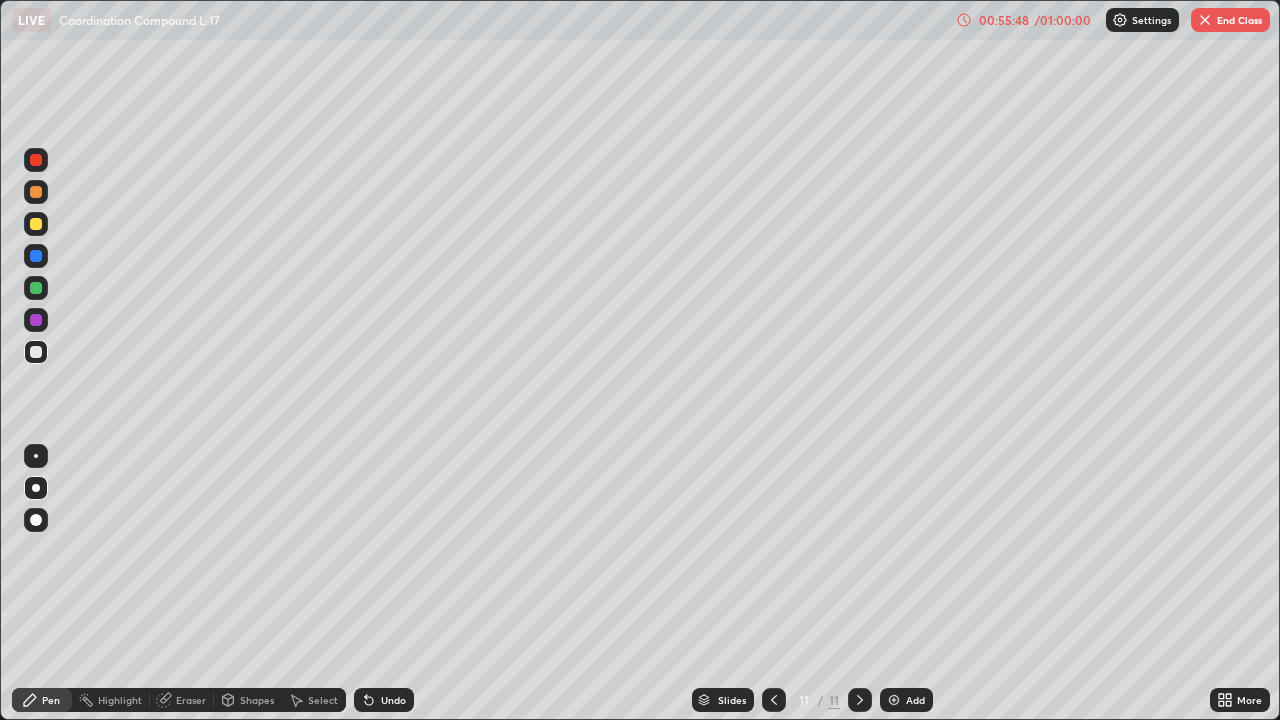 click 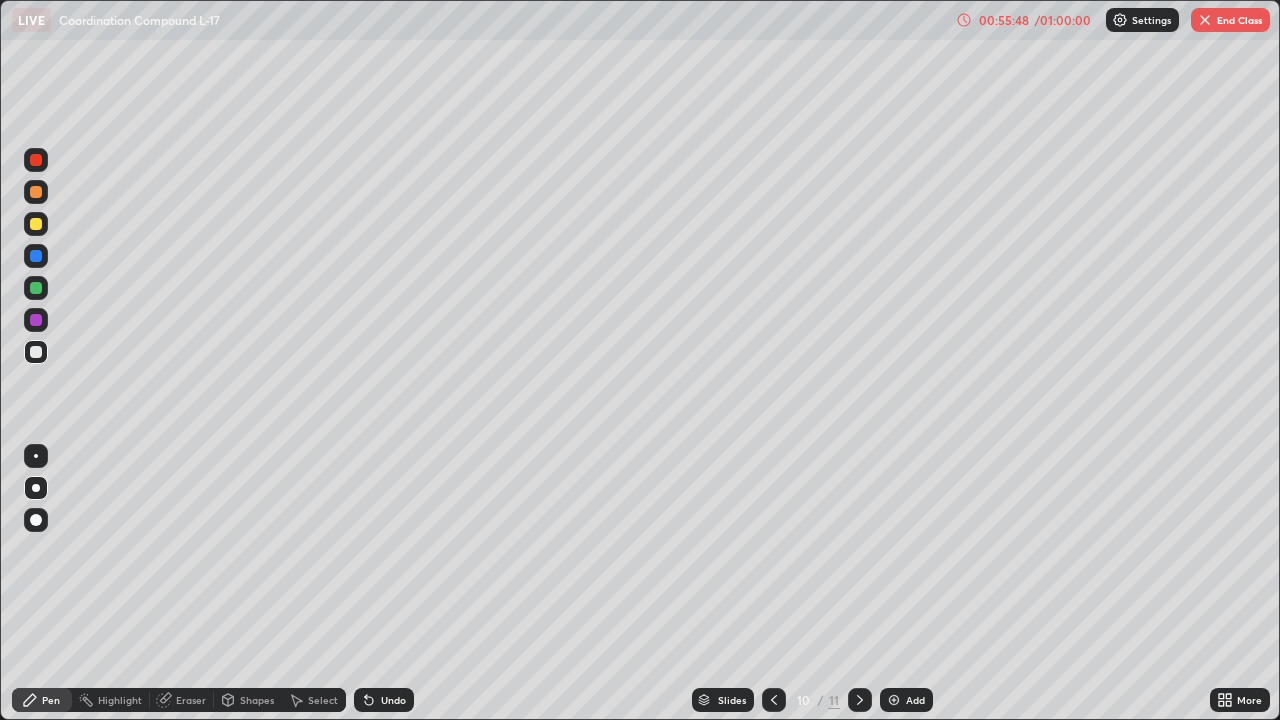 click 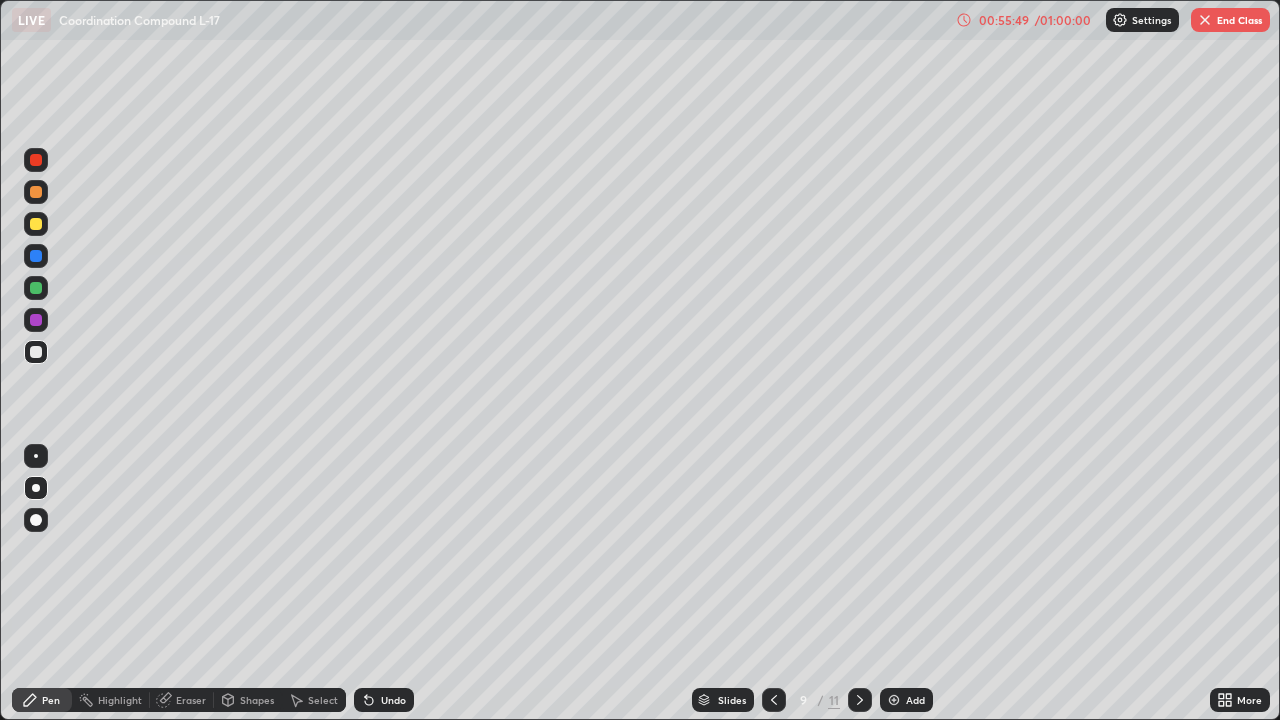 click at bounding box center (860, 700) 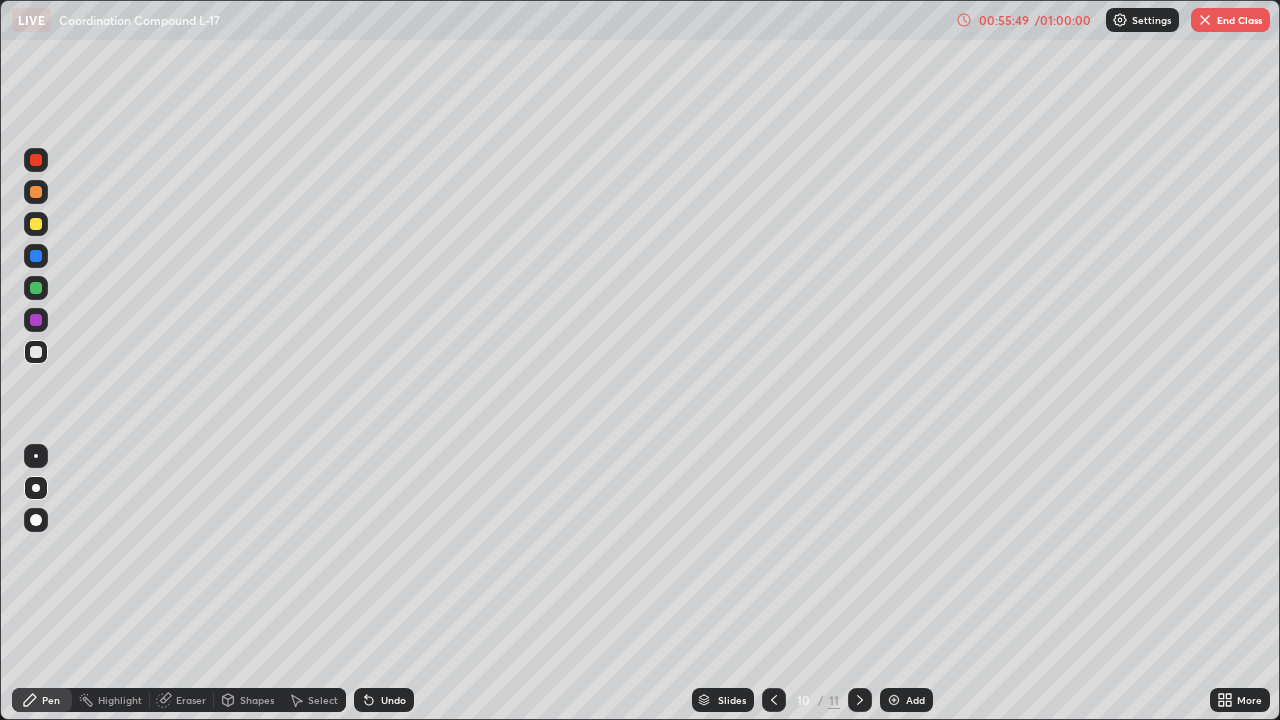 click at bounding box center (860, 700) 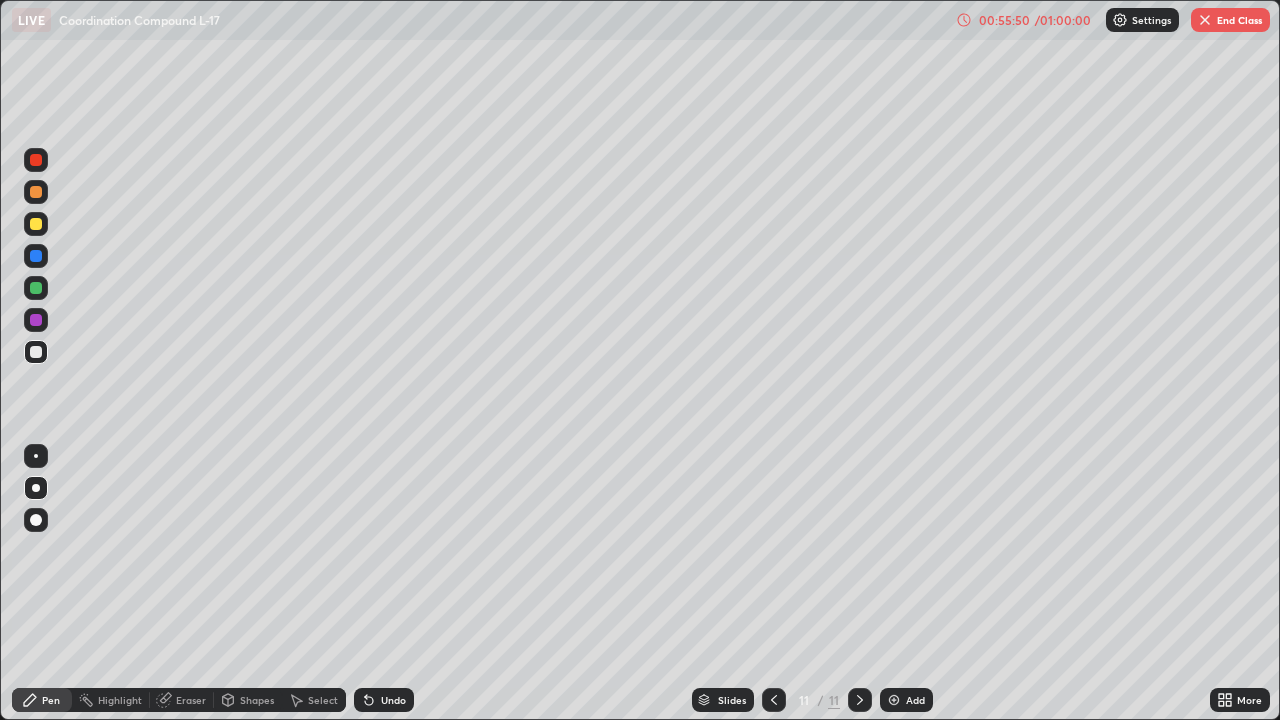 click at bounding box center (894, 700) 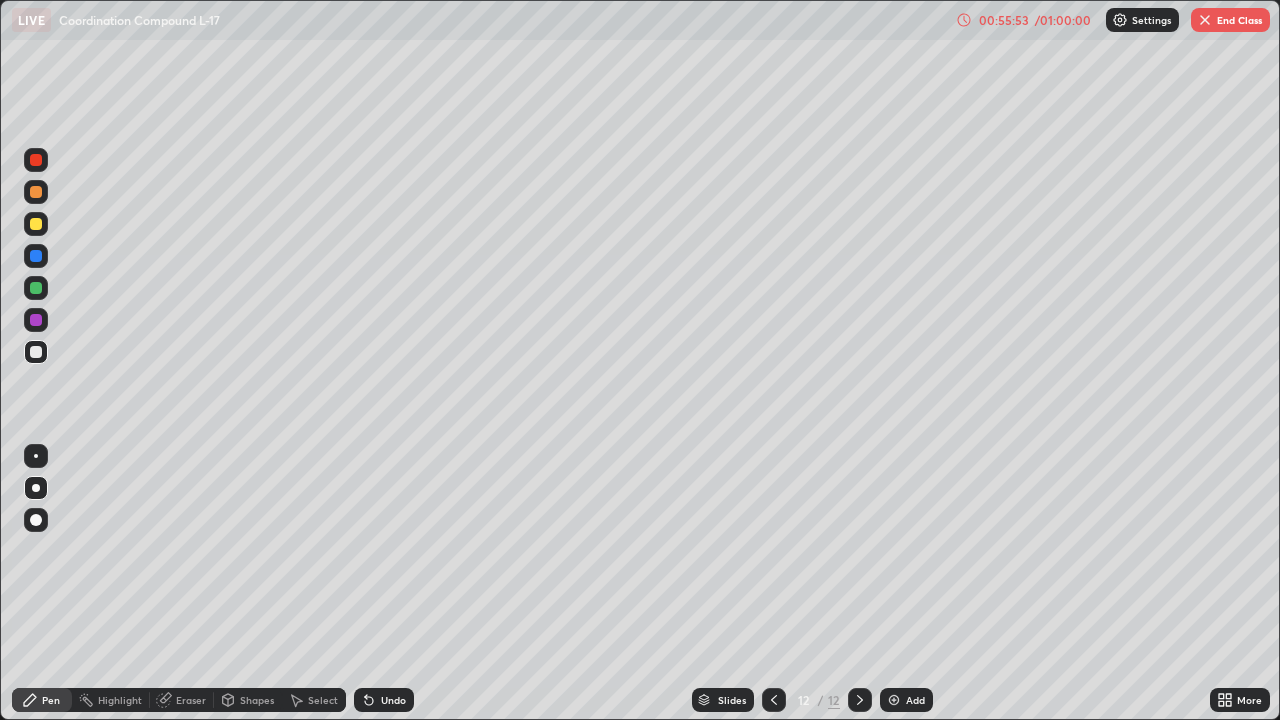 click at bounding box center [36, 352] 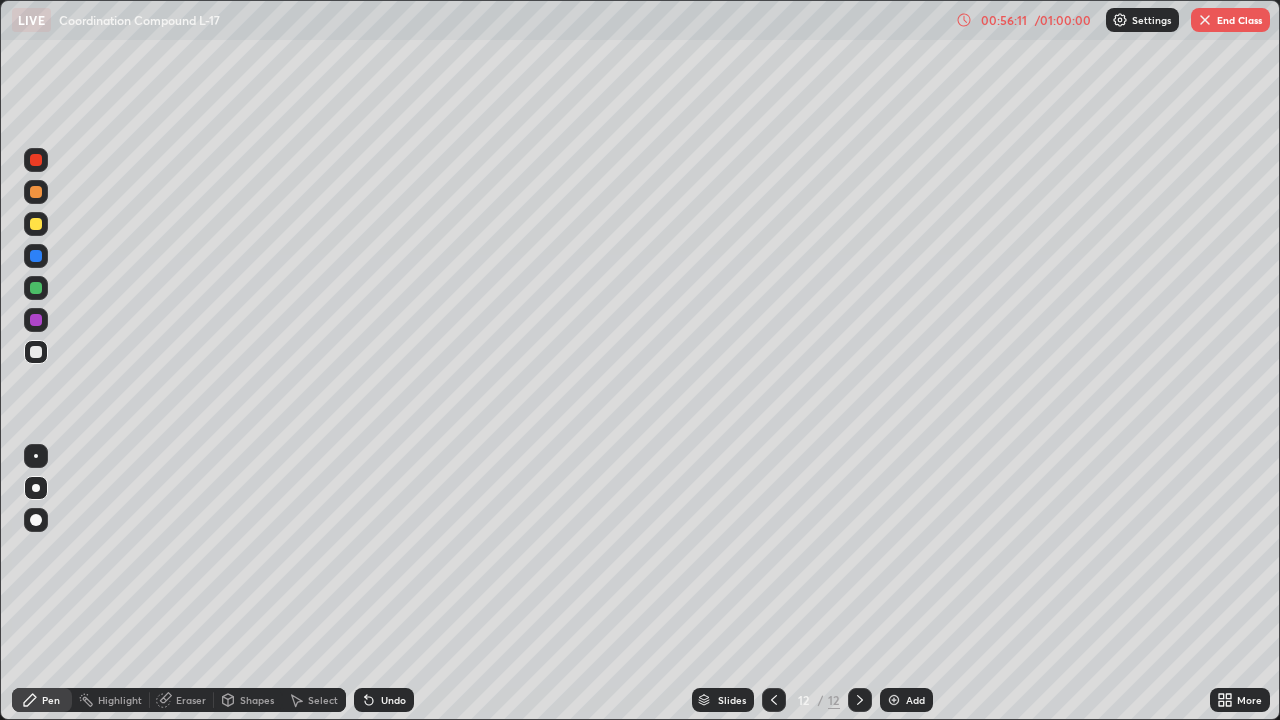 click on "Undo" at bounding box center (384, 700) 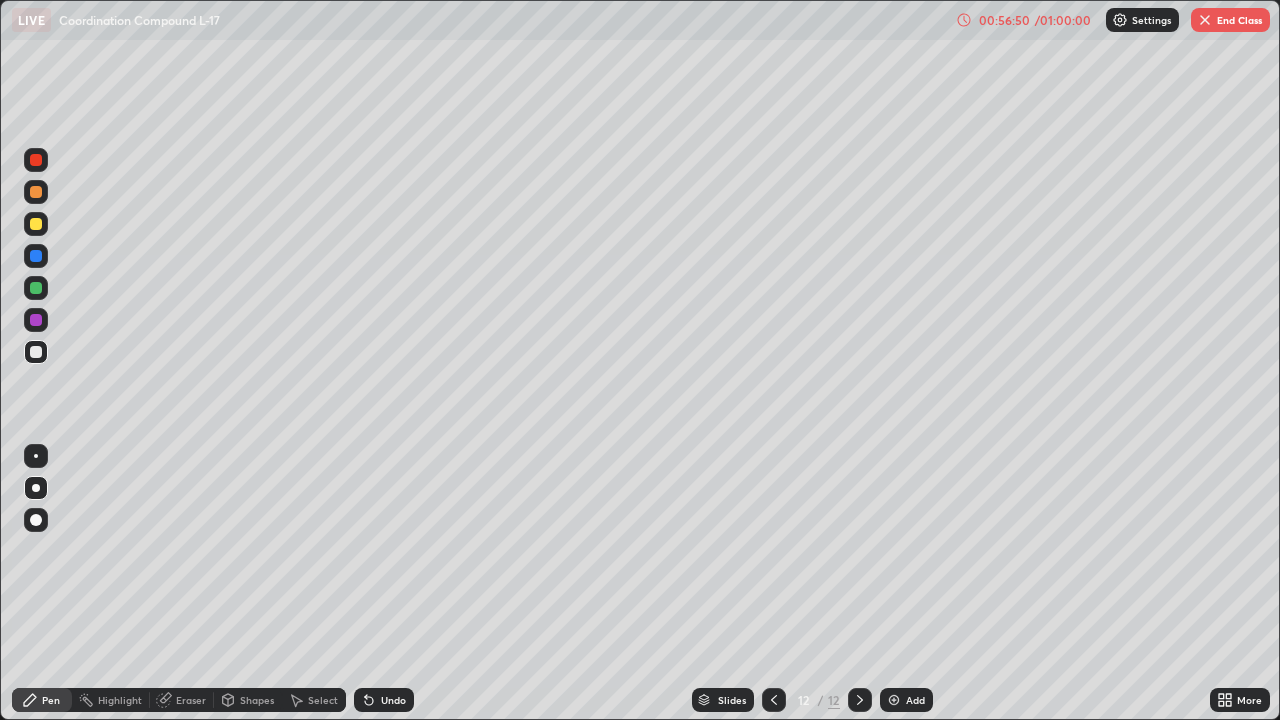 click on "Undo" at bounding box center (384, 700) 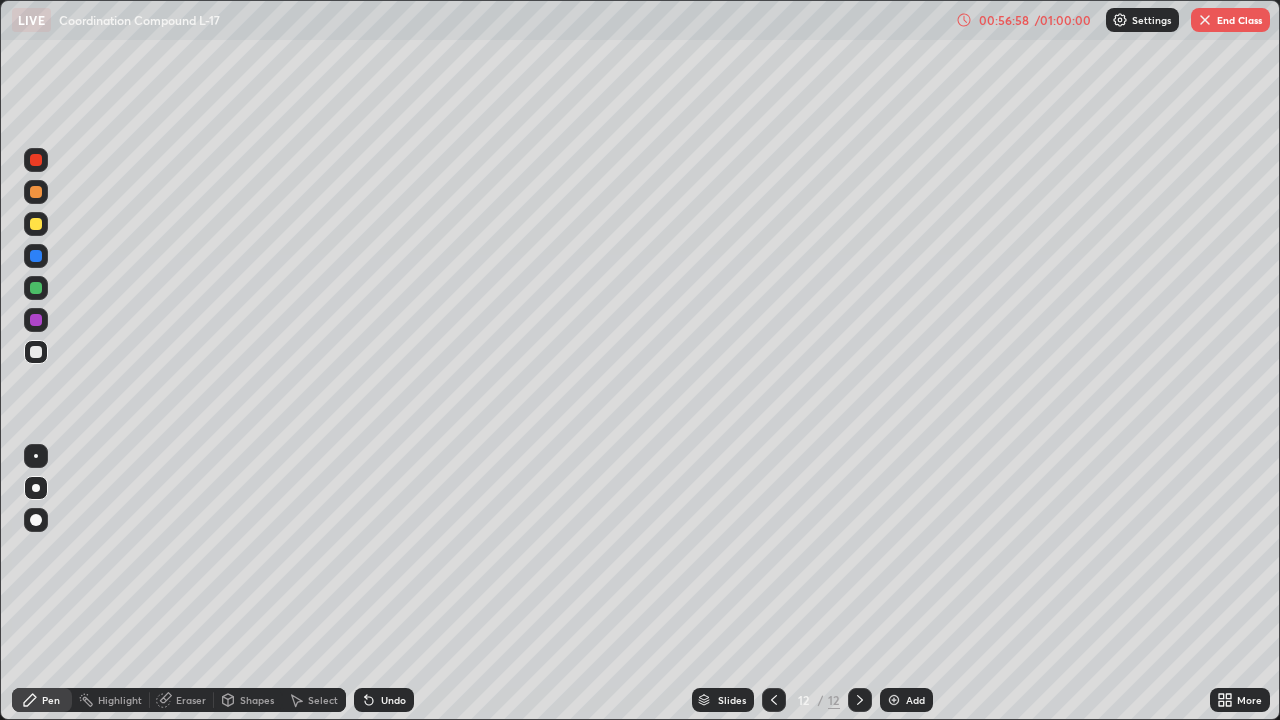 click on "Eraser" at bounding box center [191, 700] 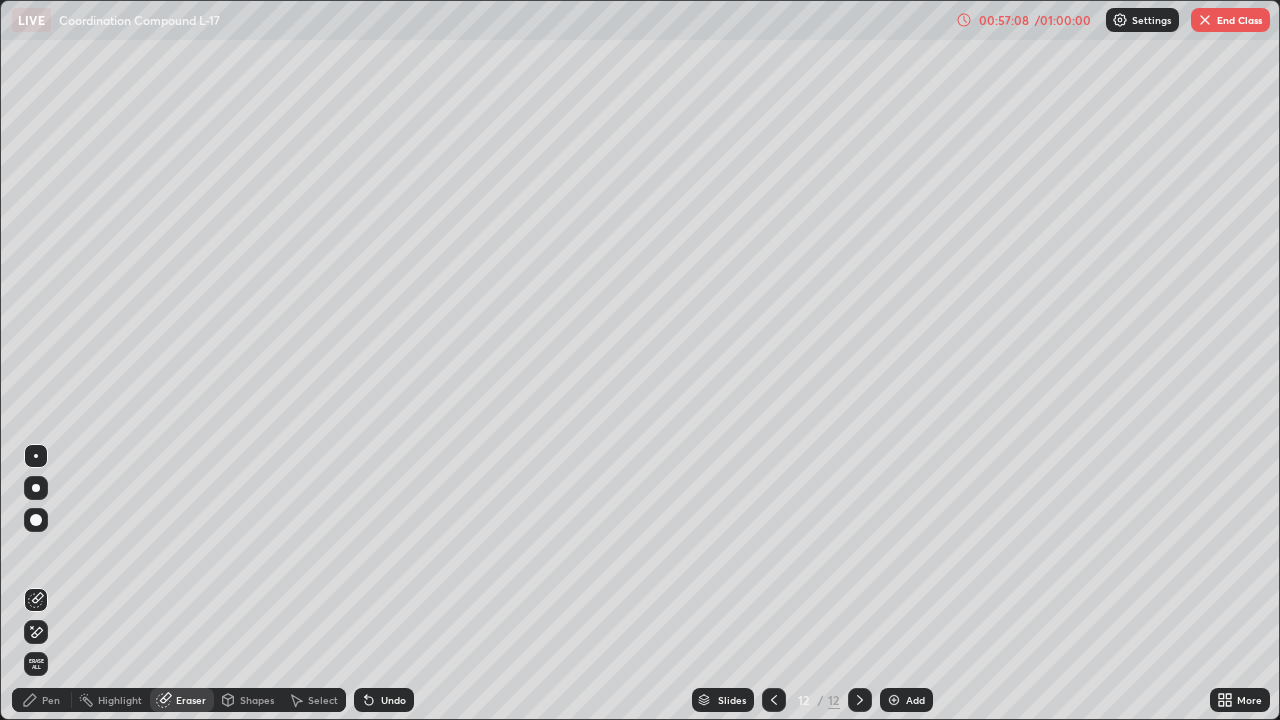 click on "Pen" at bounding box center [51, 700] 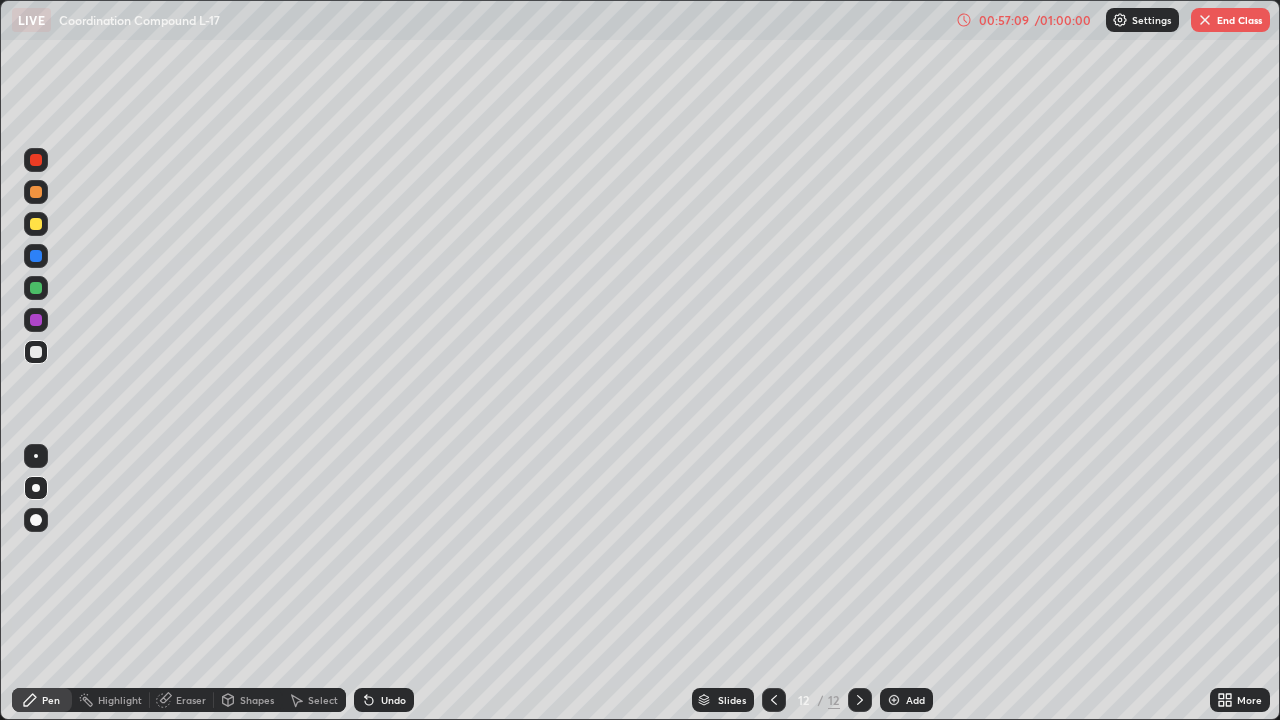 click at bounding box center [36, 288] 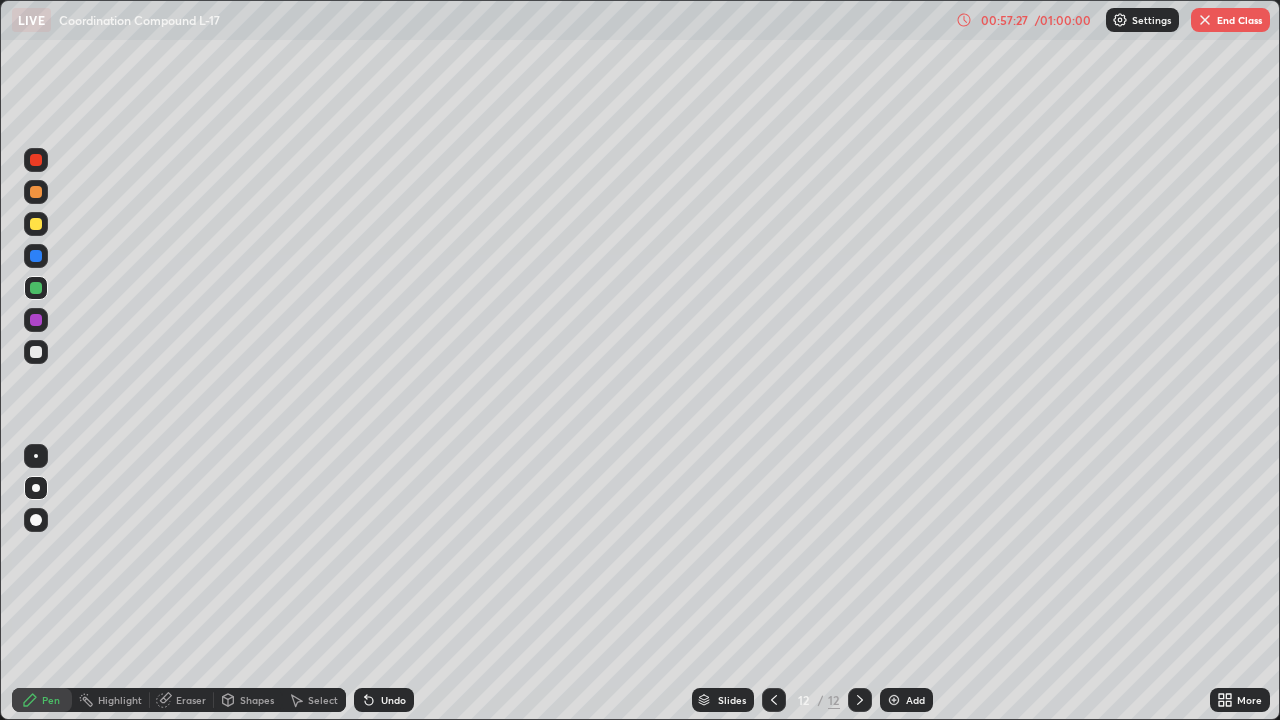 click at bounding box center [36, 352] 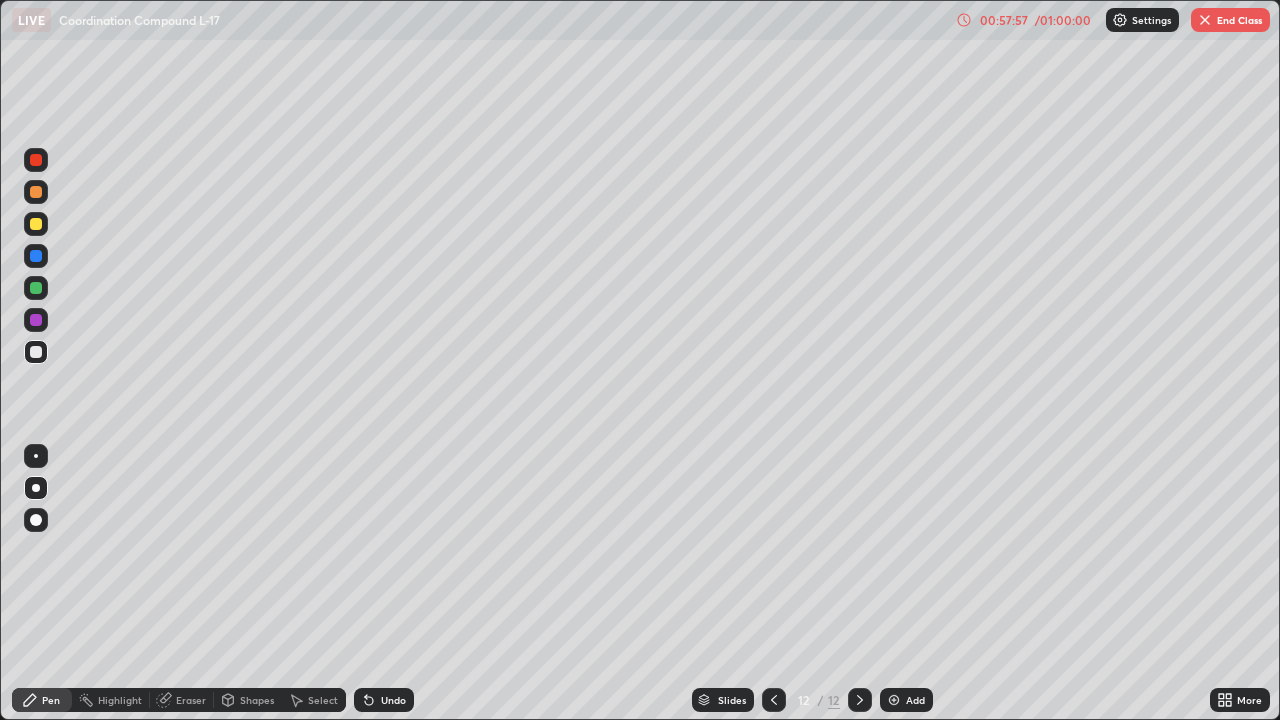 click at bounding box center [36, 288] 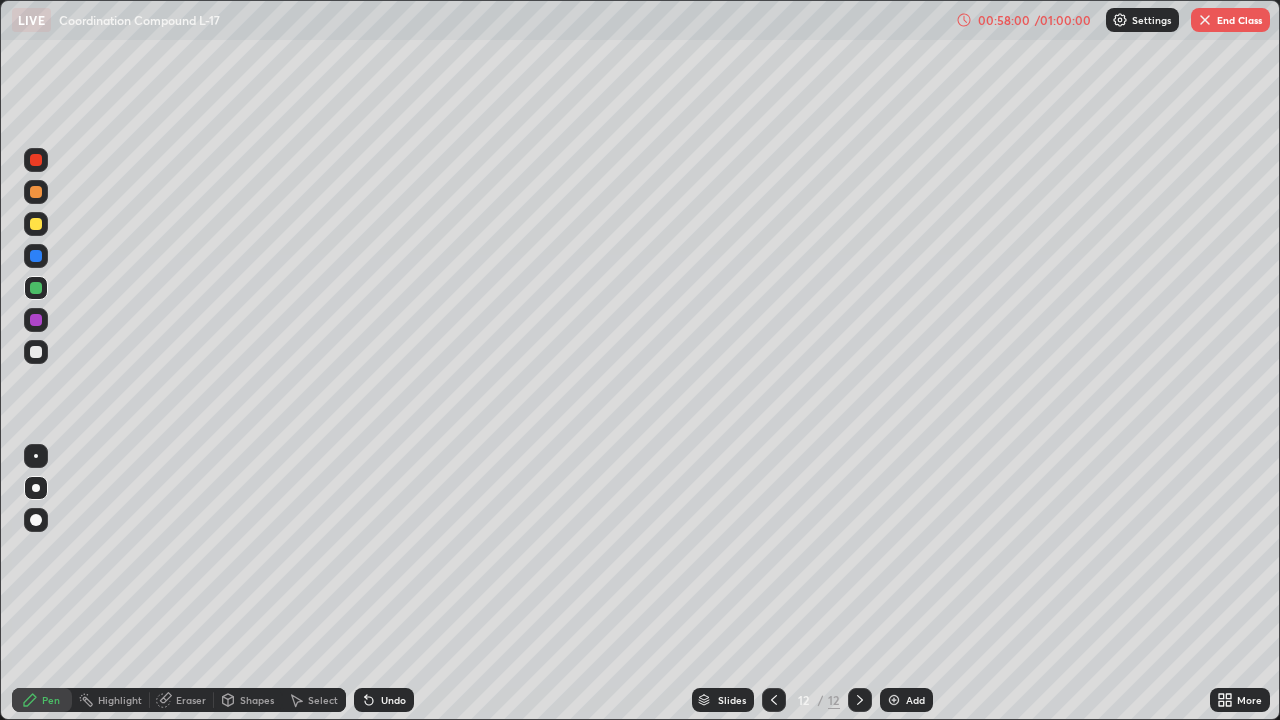 click on "Undo" at bounding box center [384, 700] 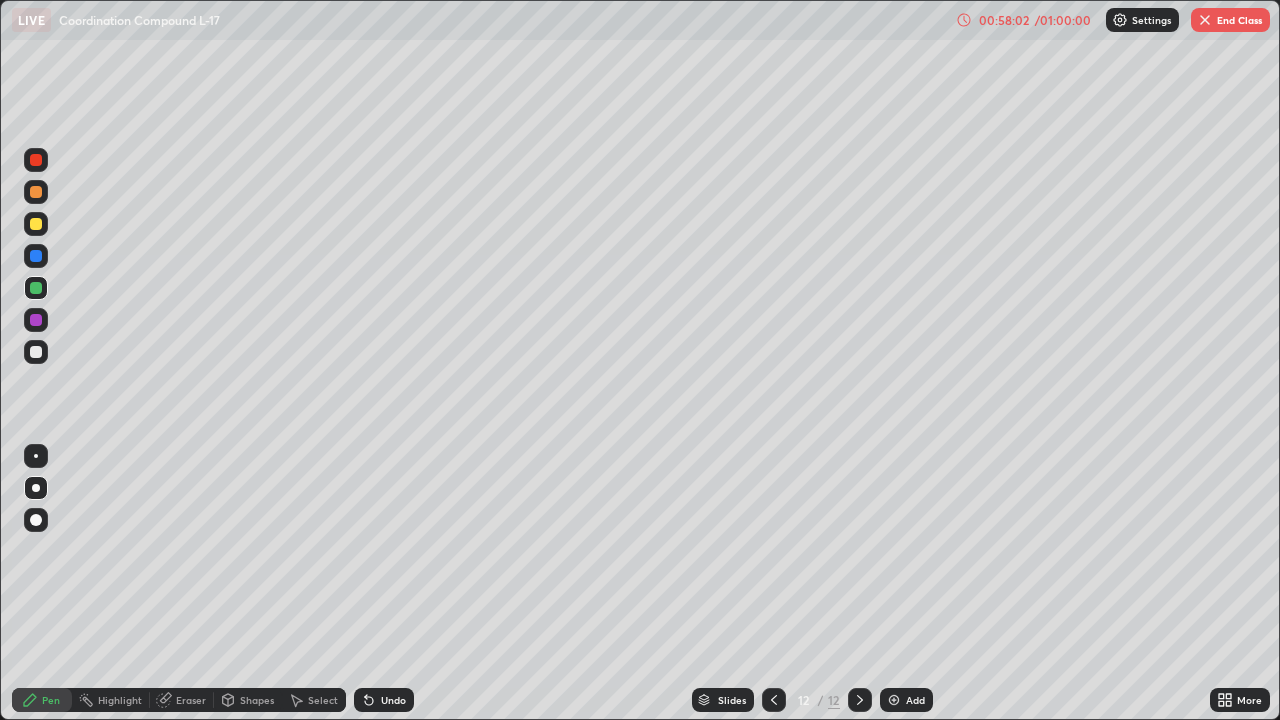 click on "Undo" at bounding box center (393, 700) 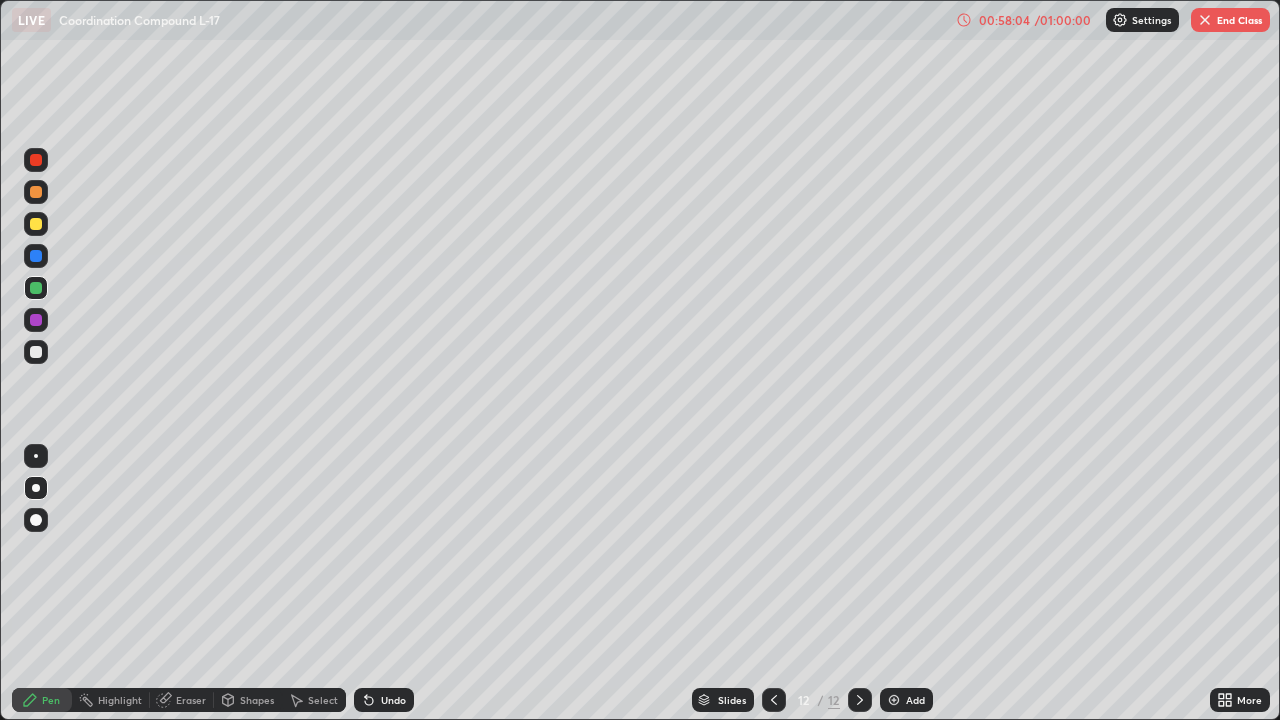 click 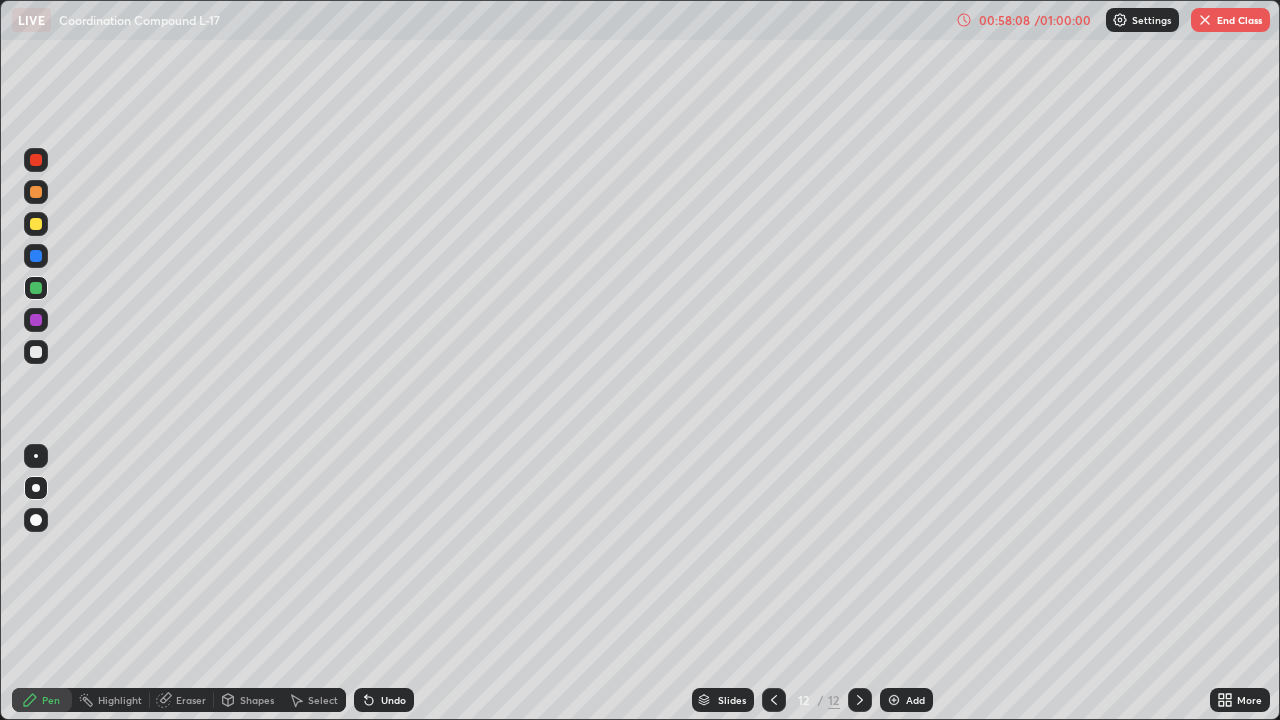 click on "Undo" at bounding box center [384, 700] 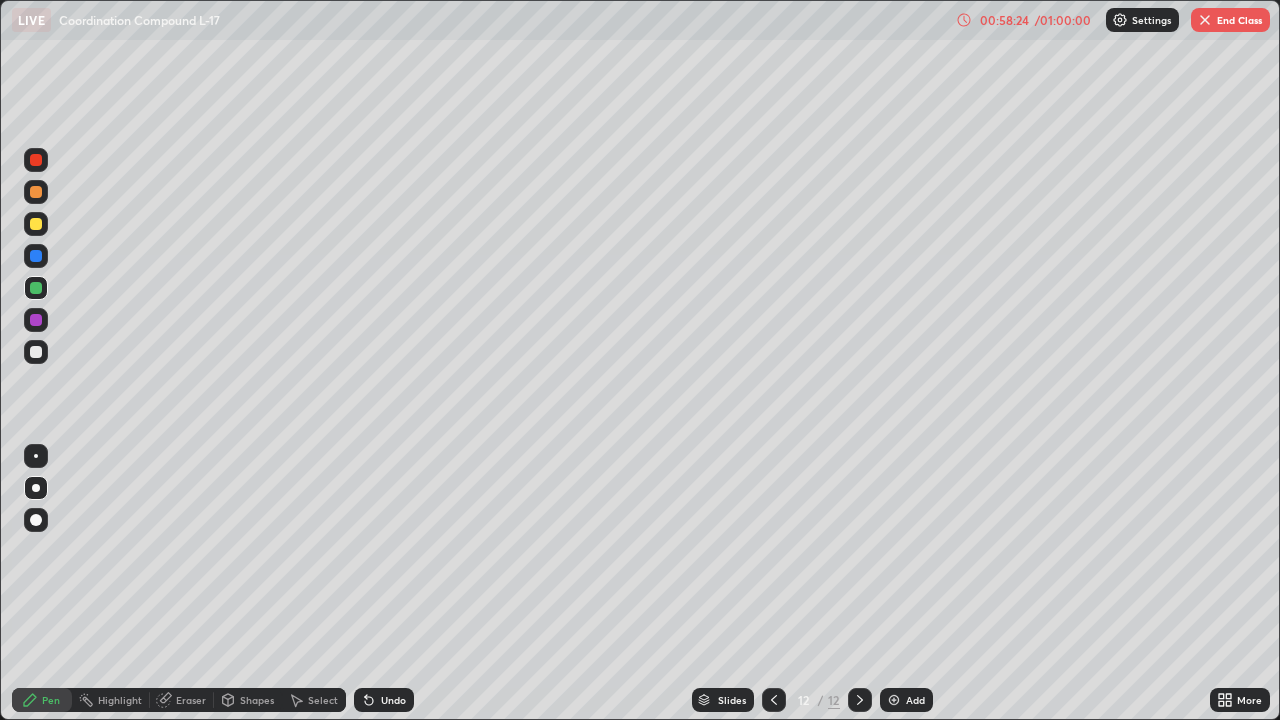 click on "Undo" at bounding box center (393, 700) 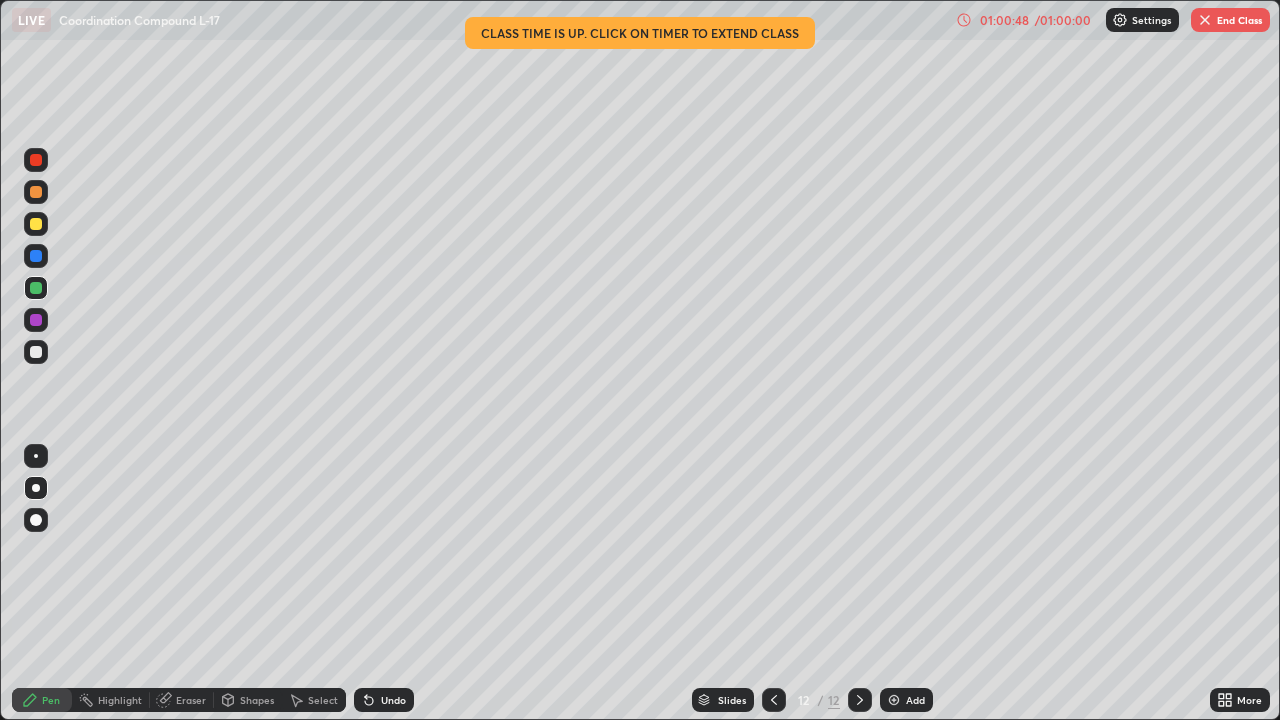 click on "End Class" at bounding box center [1230, 20] 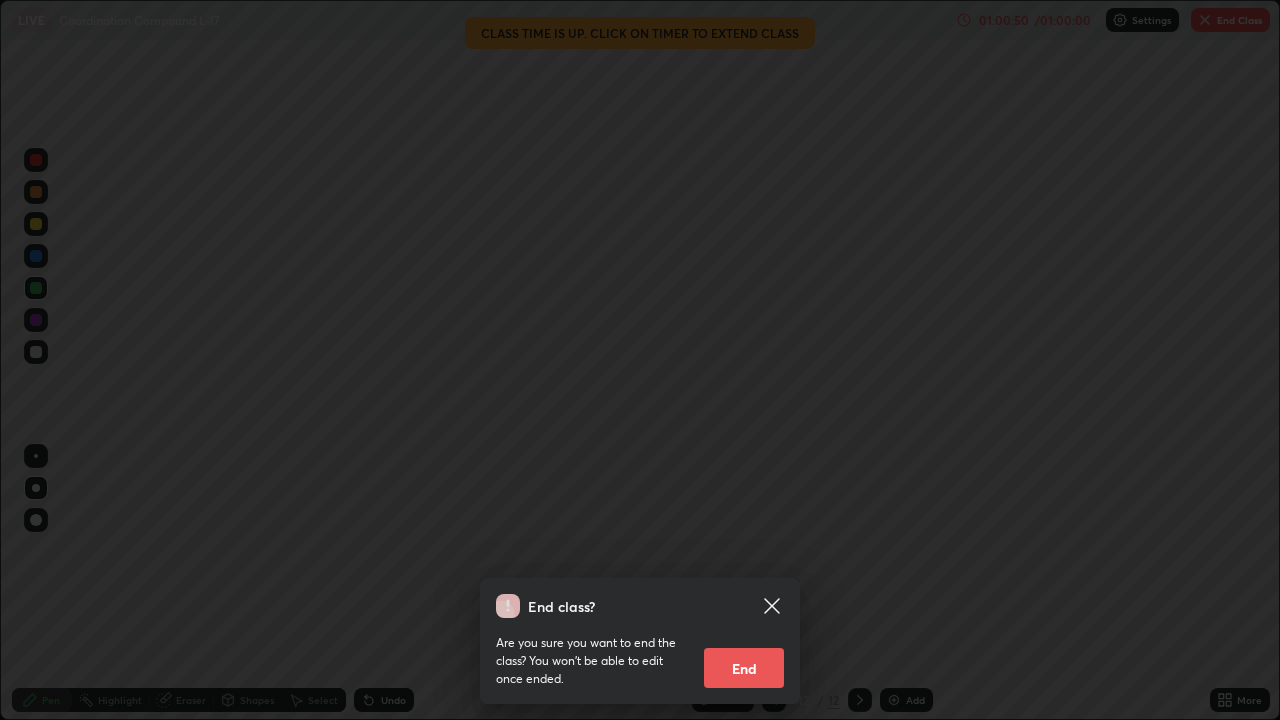 click on "End" at bounding box center [744, 668] 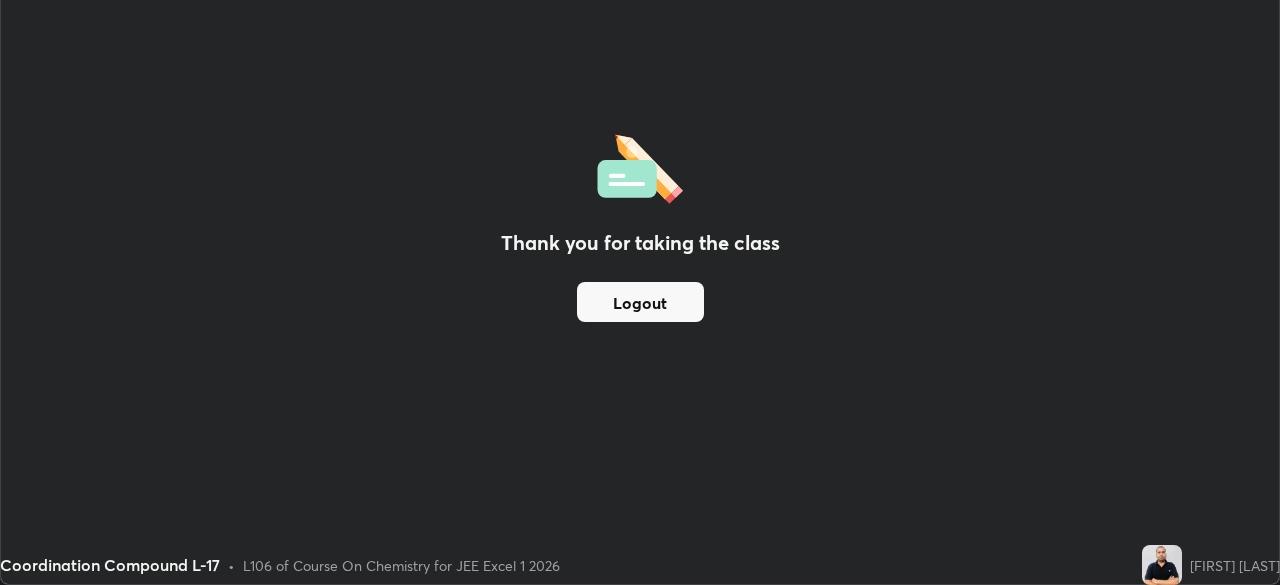scroll, scrollTop: 585, scrollLeft: 1280, axis: both 